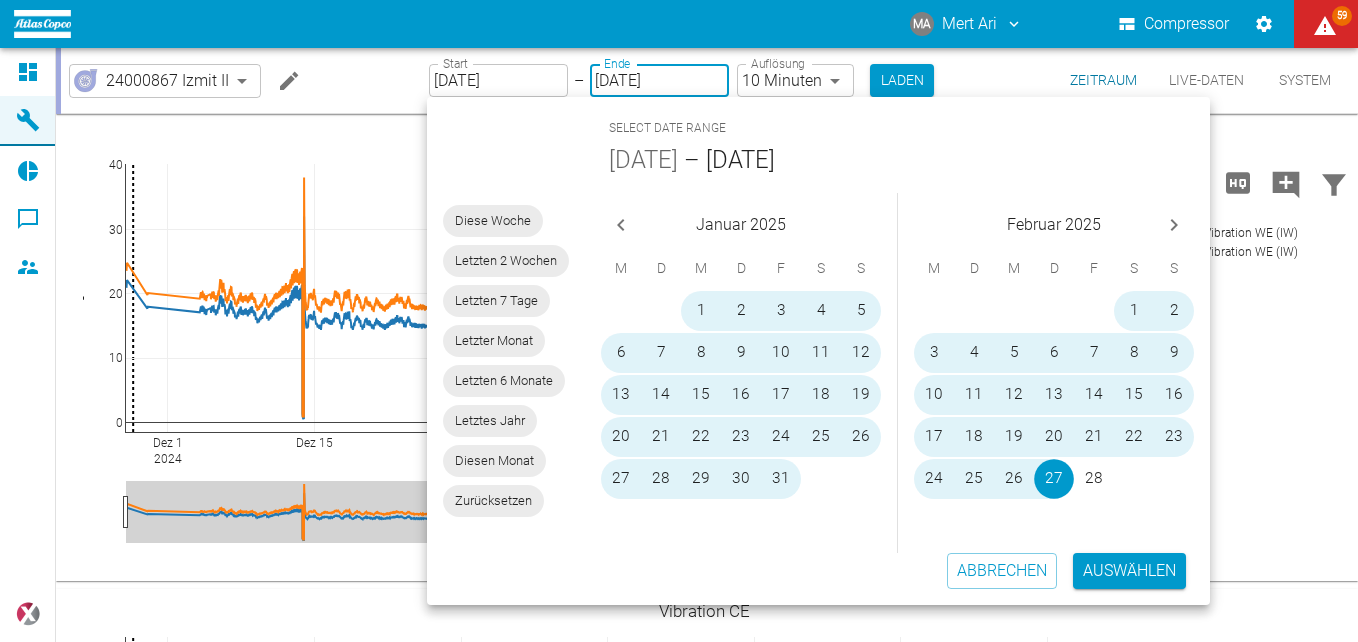 scroll, scrollTop: 0, scrollLeft: 0, axis: both 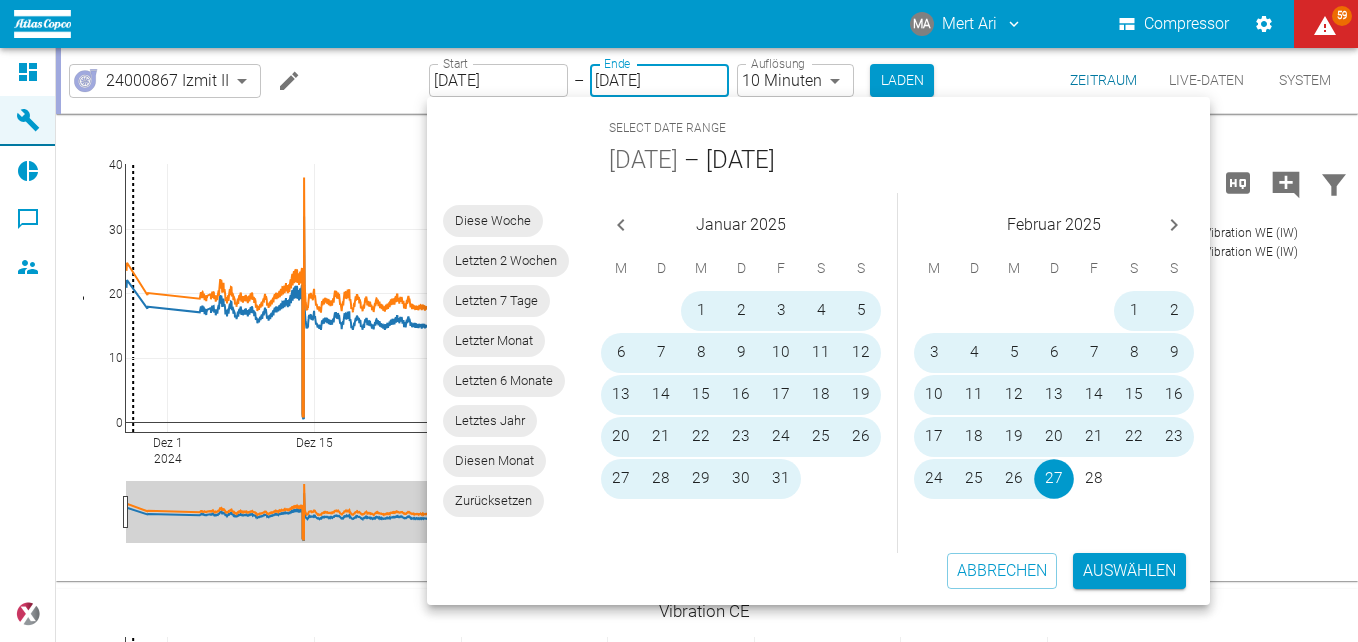 click 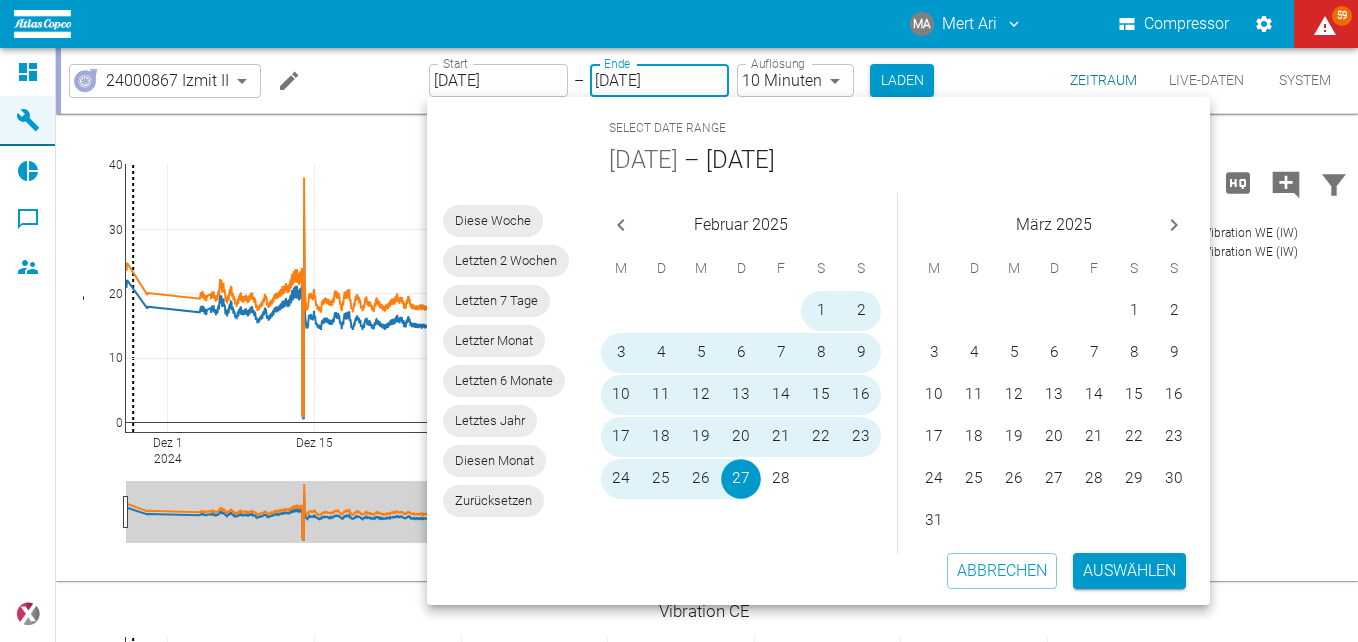 click 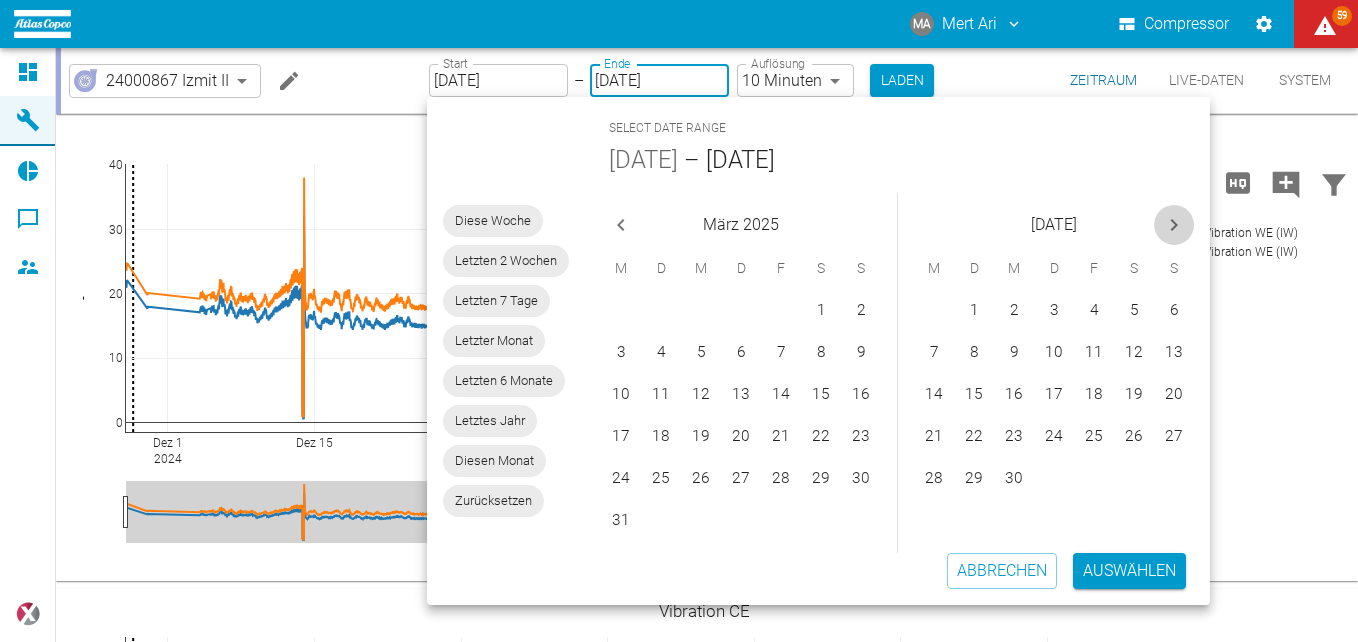 click 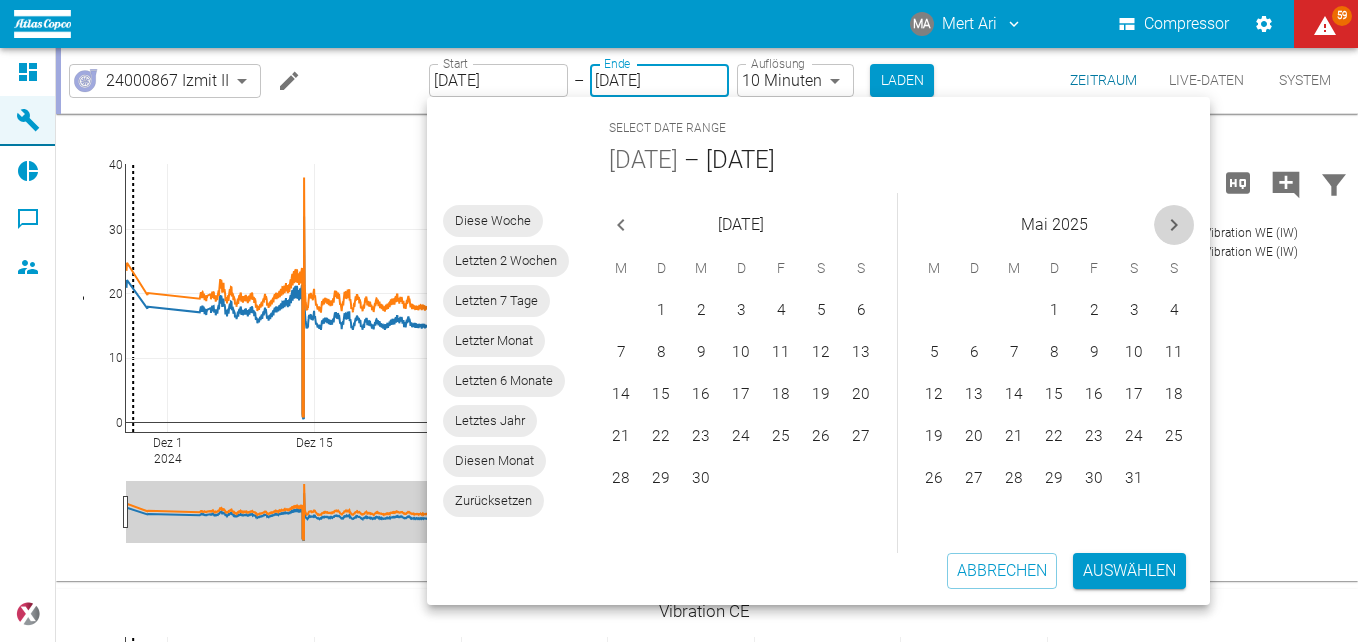 click 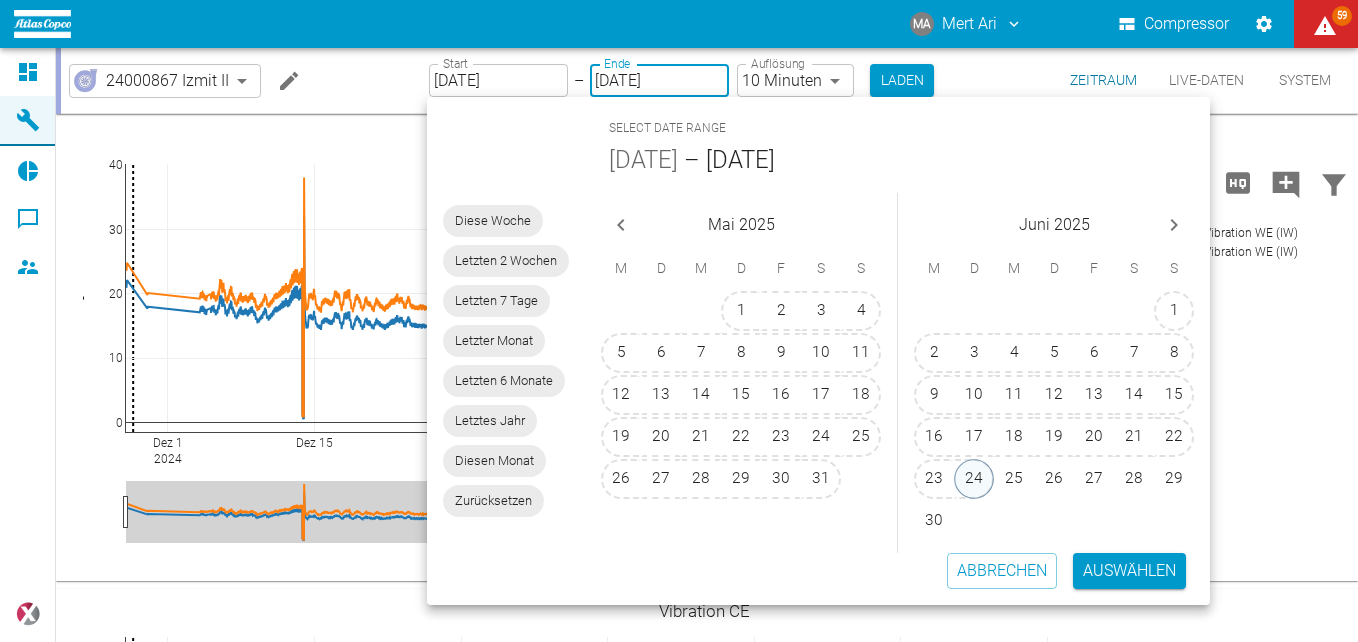 click on "24" at bounding box center [974, 479] 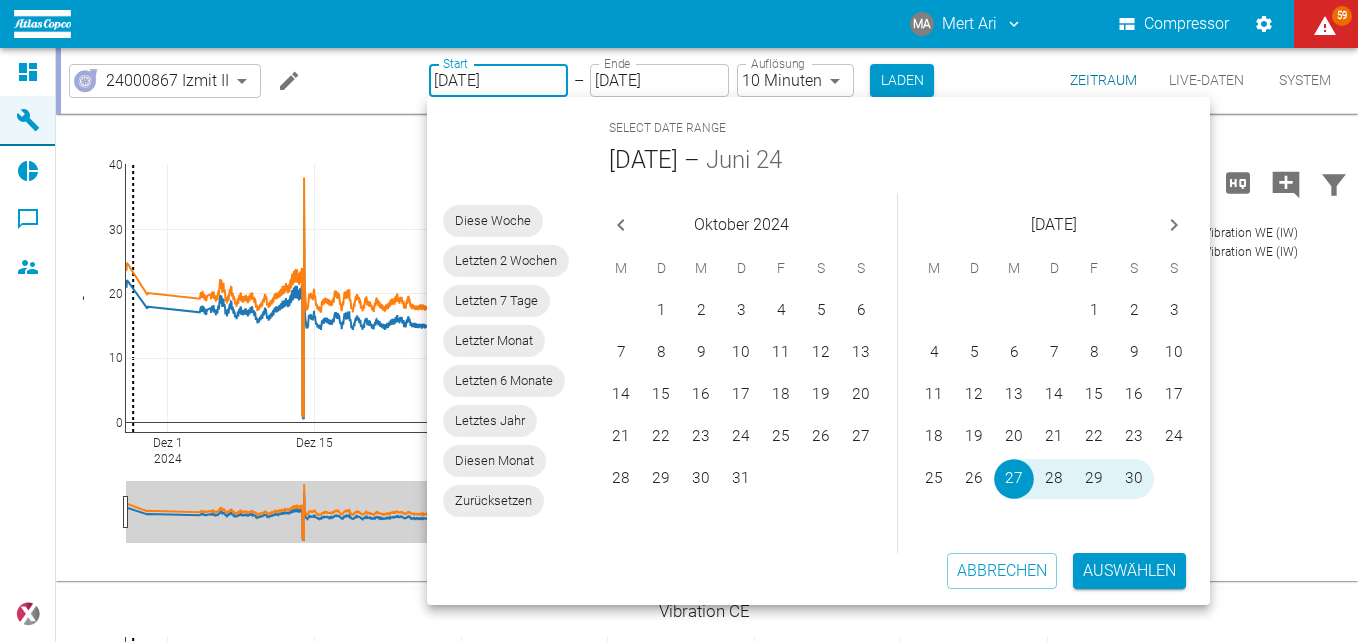 type on "[DATE]" 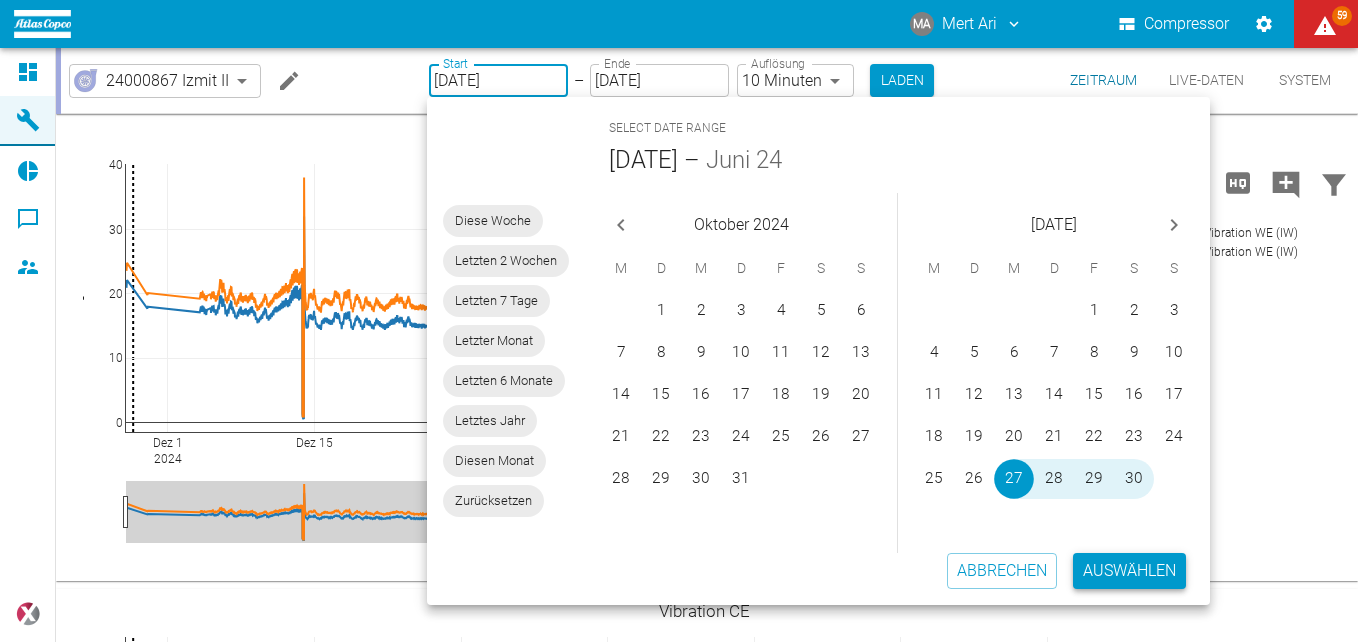 click on "Auswählen" at bounding box center [1129, 571] 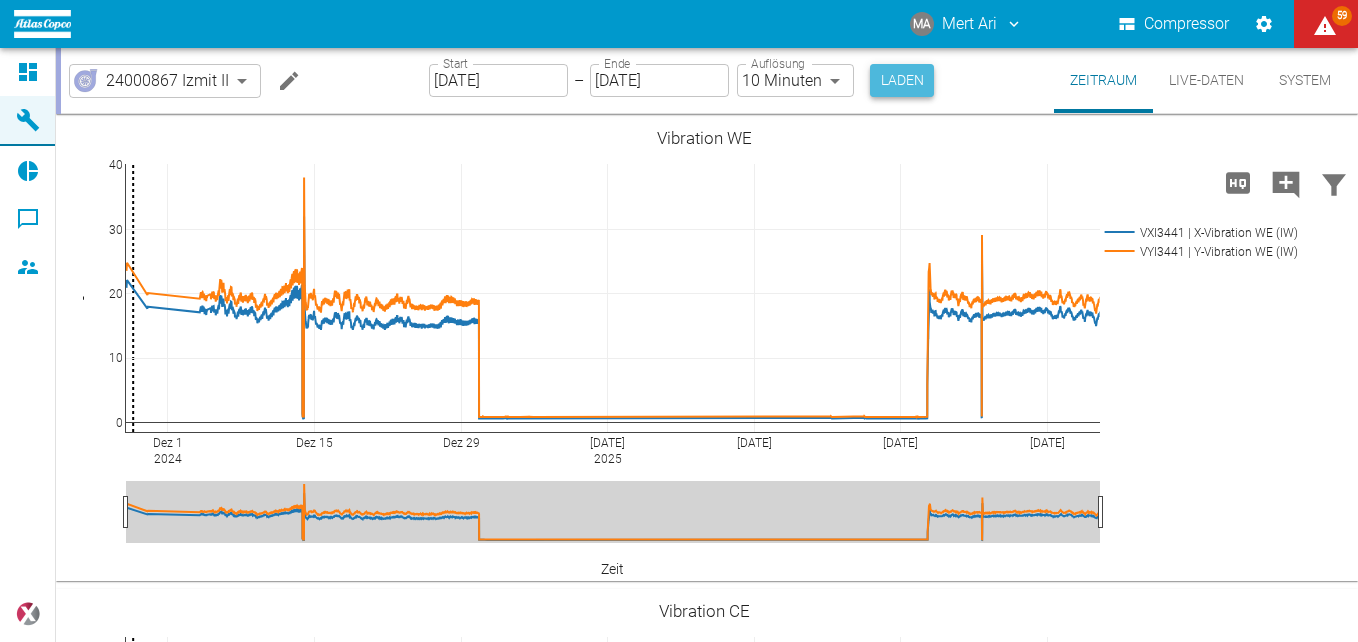 click on "Laden" at bounding box center [902, 80] 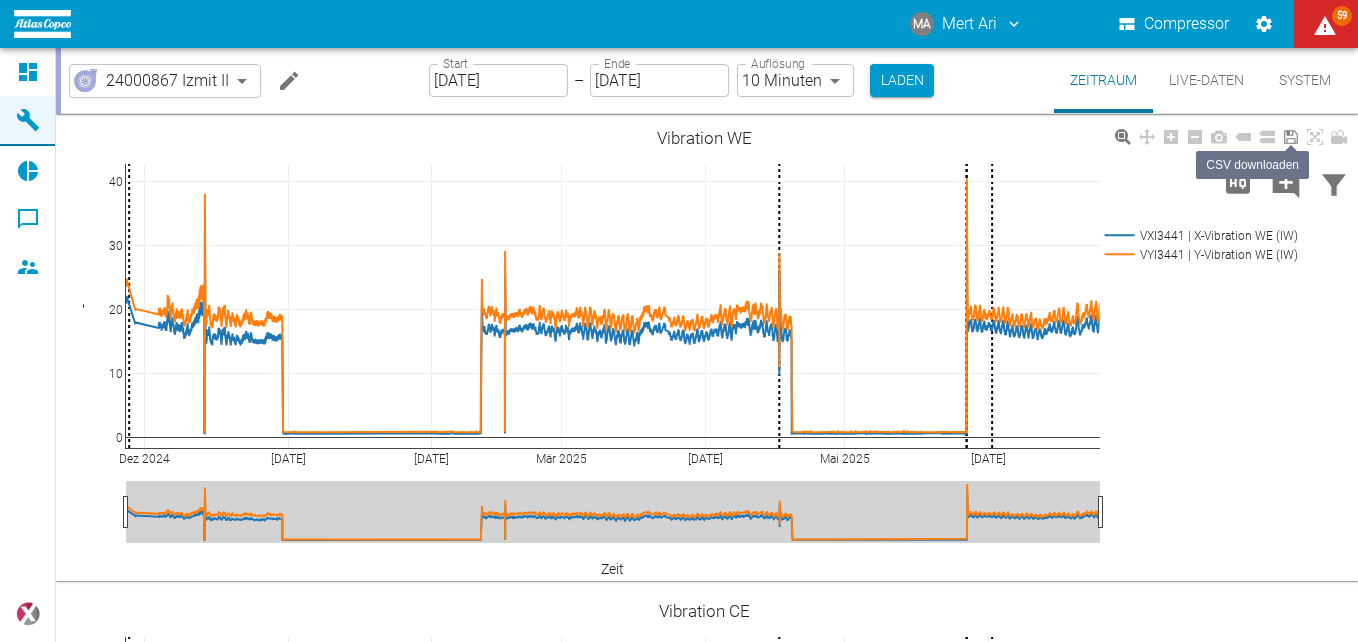 click 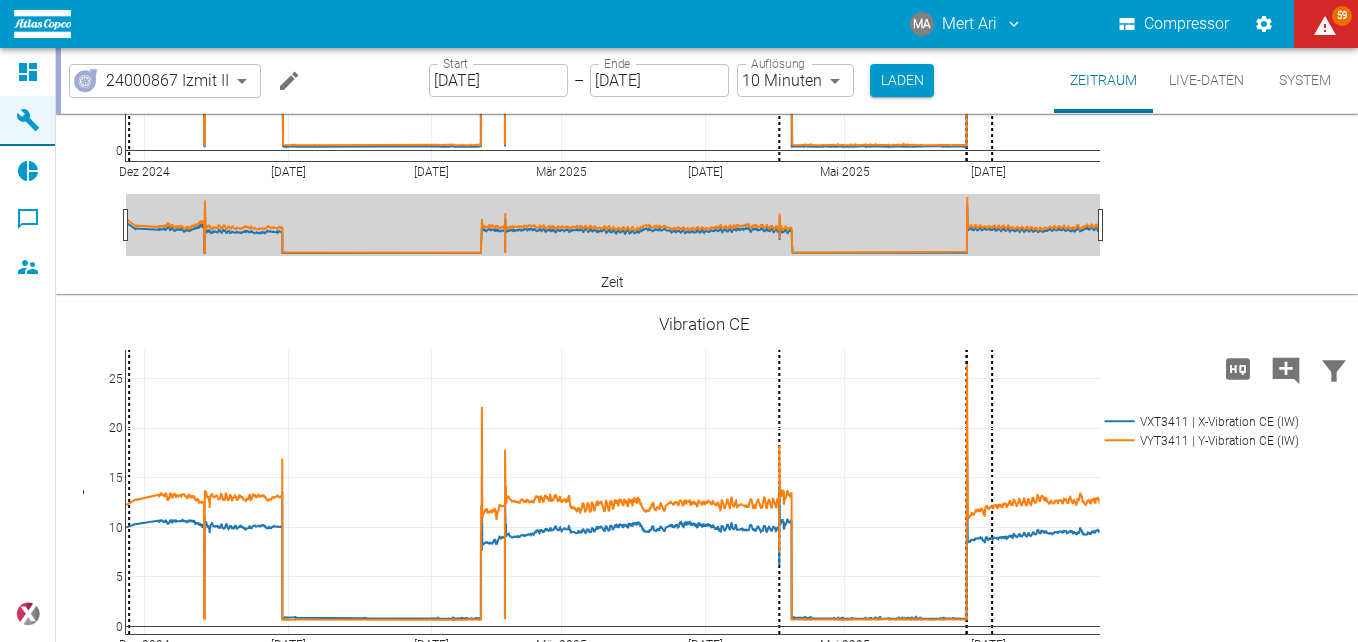 scroll, scrollTop: 300, scrollLeft: 0, axis: vertical 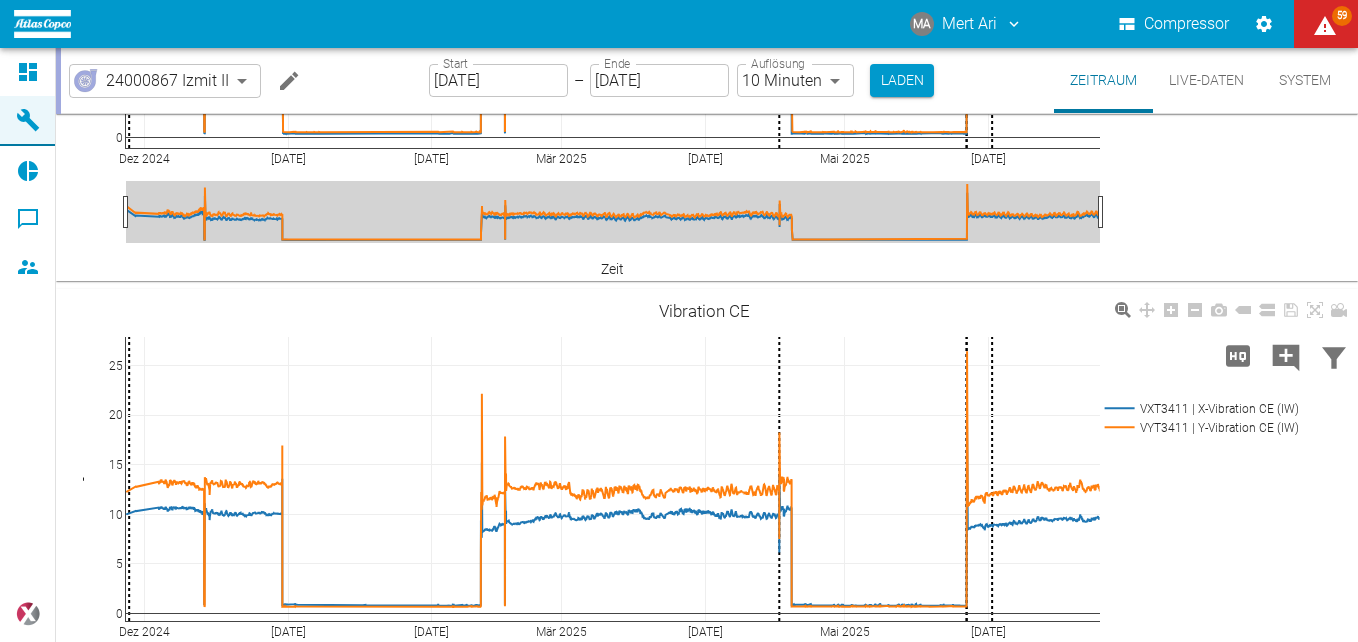 drag, startPoint x: 1292, startPoint y: 312, endPoint x: 1255, endPoint y: 516, distance: 207.32825 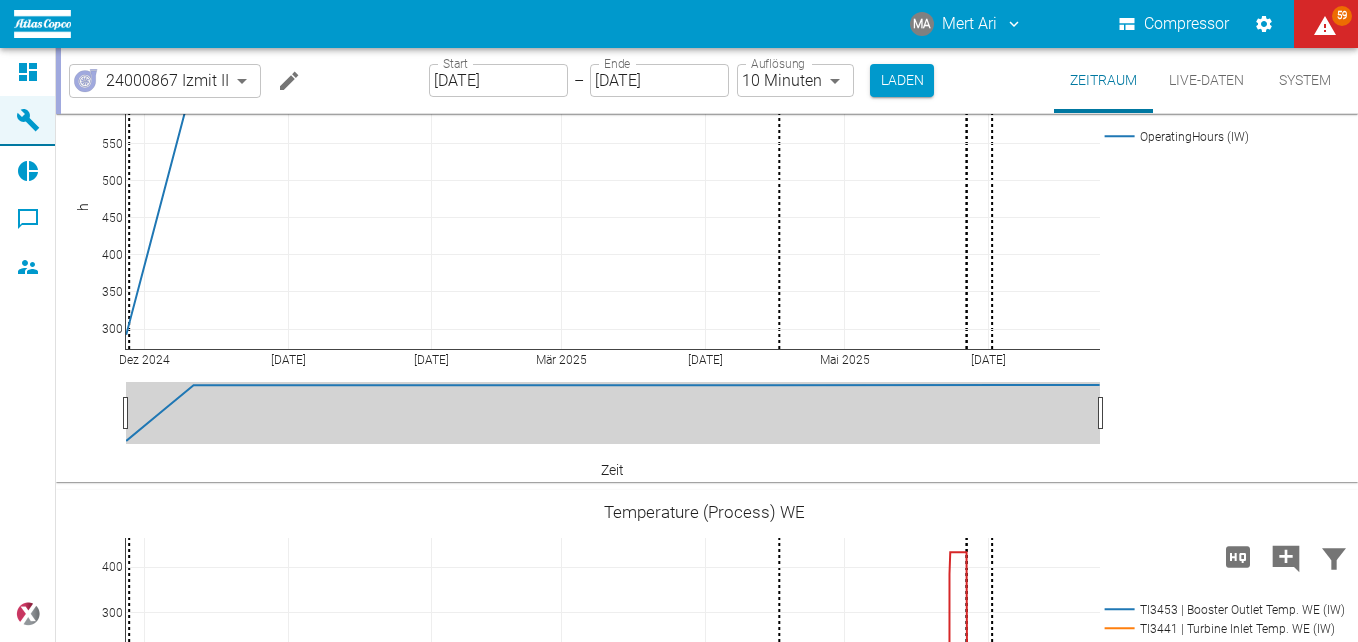 scroll, scrollTop: 1200, scrollLeft: 0, axis: vertical 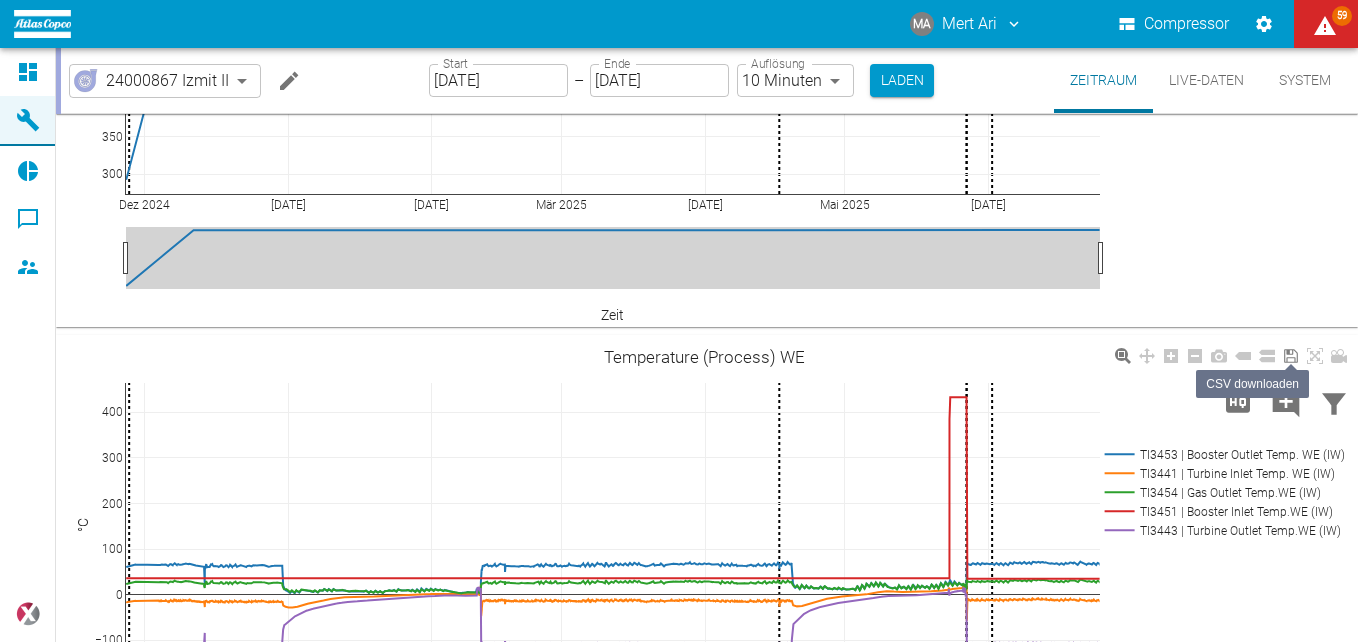 click 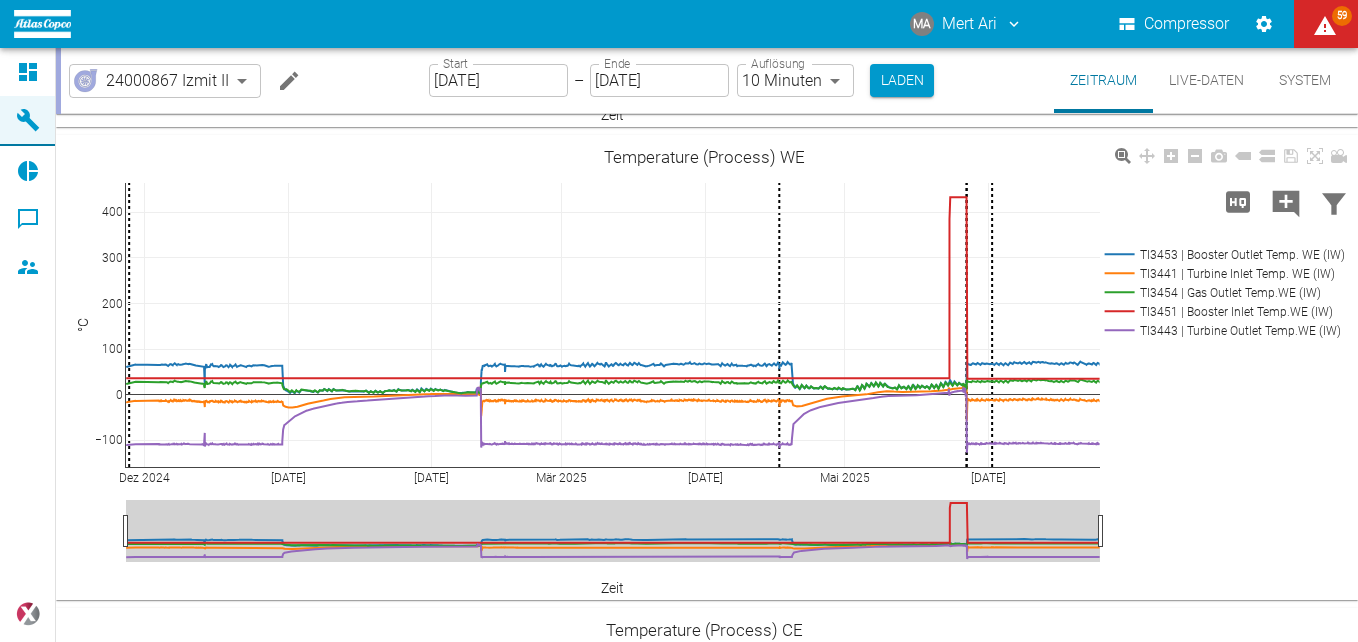 scroll, scrollTop: 1700, scrollLeft: 0, axis: vertical 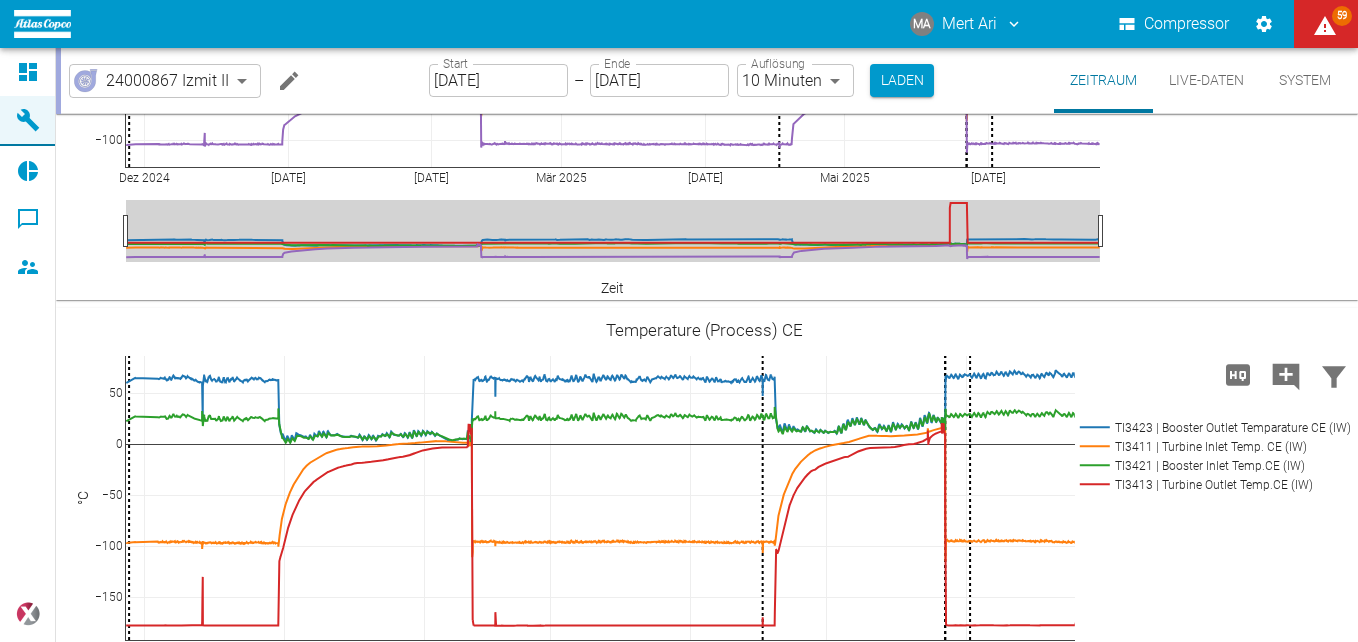 click on "Dez [DATE] 2025 [DATE] Mär 2025 [DATE] Mai 2025 [DATE] −100 0 100 200 300 400 TI3453 | Booster Outlet Temp. WE (IW) TI3441 | Turbine Inlet Temp. WE (IW) TI3454 | Gas Outlet Temp.WE (IW) TI3451 | Booster Inlet Temp.WE (IW) TI3443 | Turbine Outlet Temp.WE (IW) Temperature (Process) WE °C Zeit" at bounding box center (704, 68) 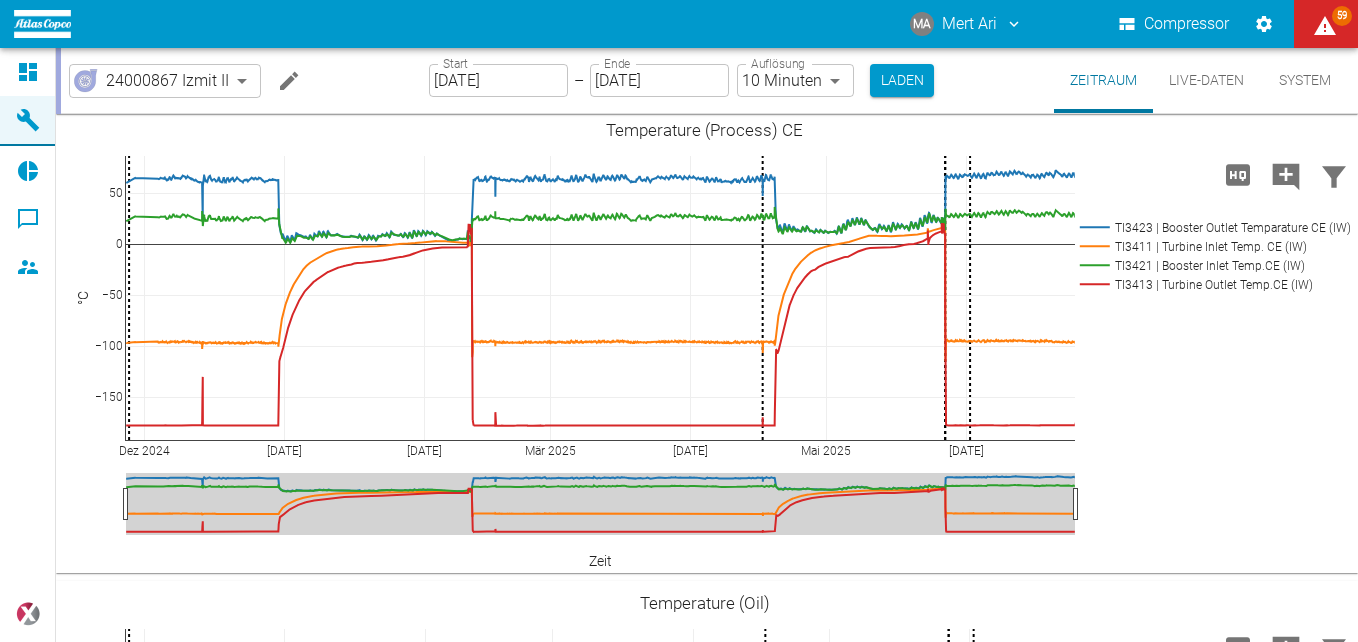 scroll, scrollTop: 1700, scrollLeft: 0, axis: vertical 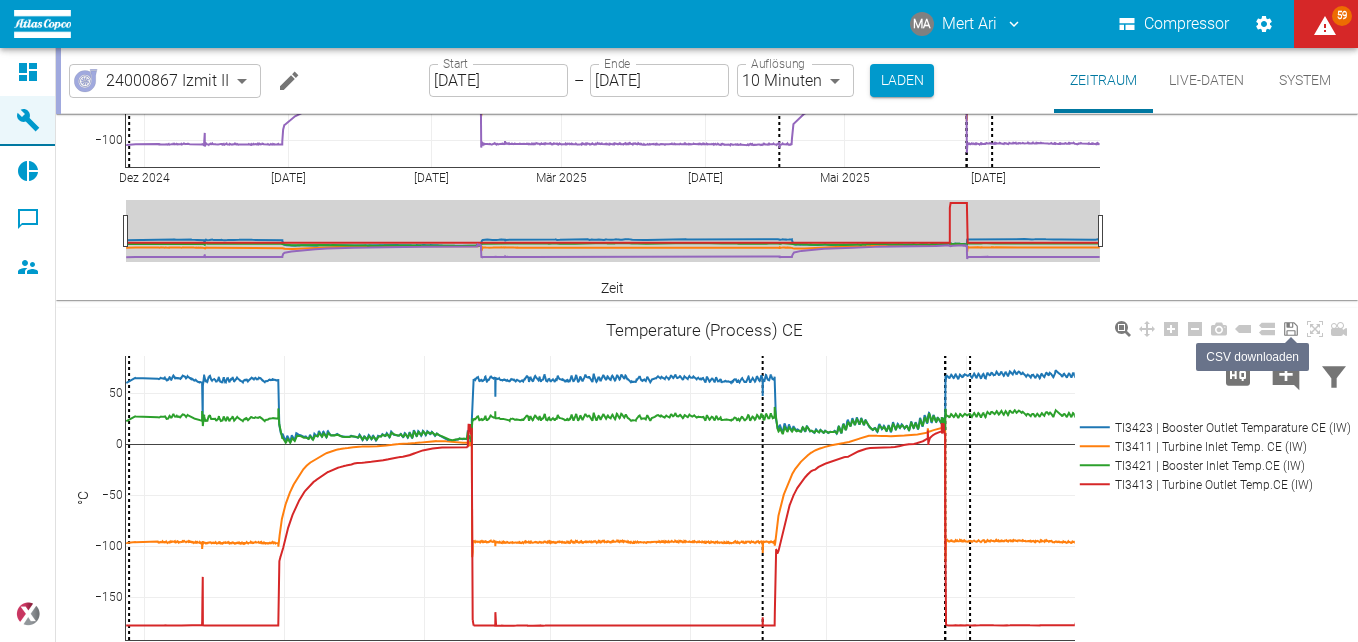 click 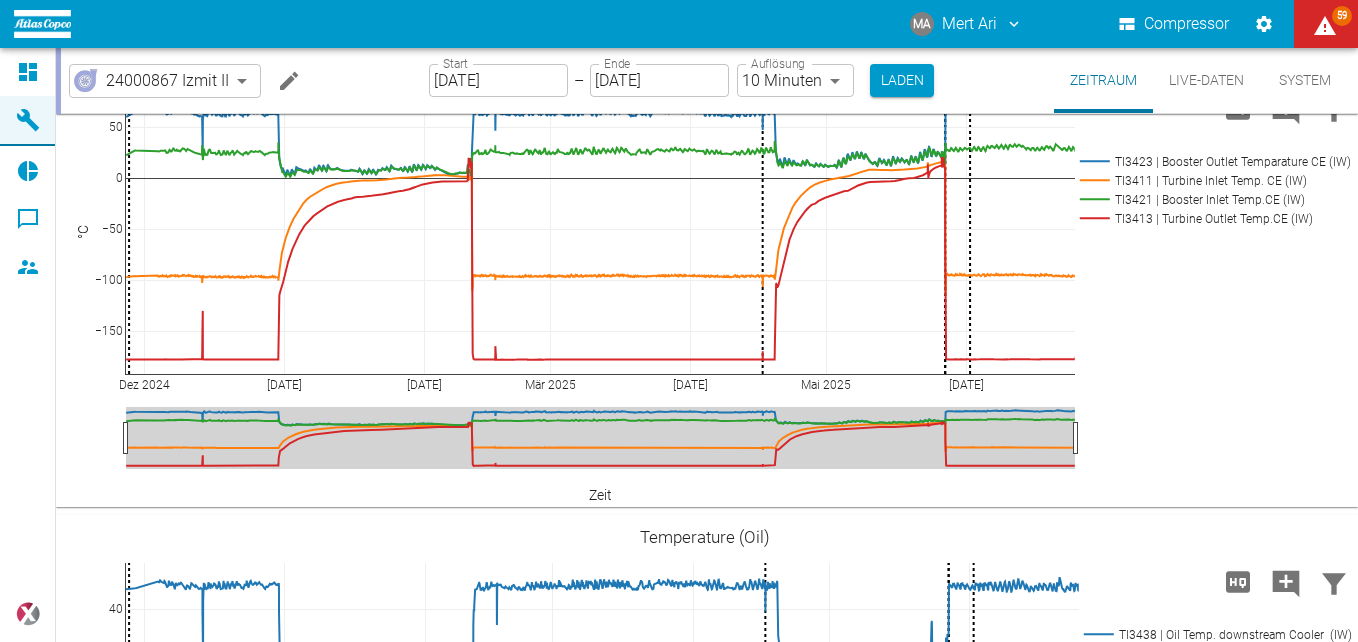 scroll, scrollTop: 2000, scrollLeft: 0, axis: vertical 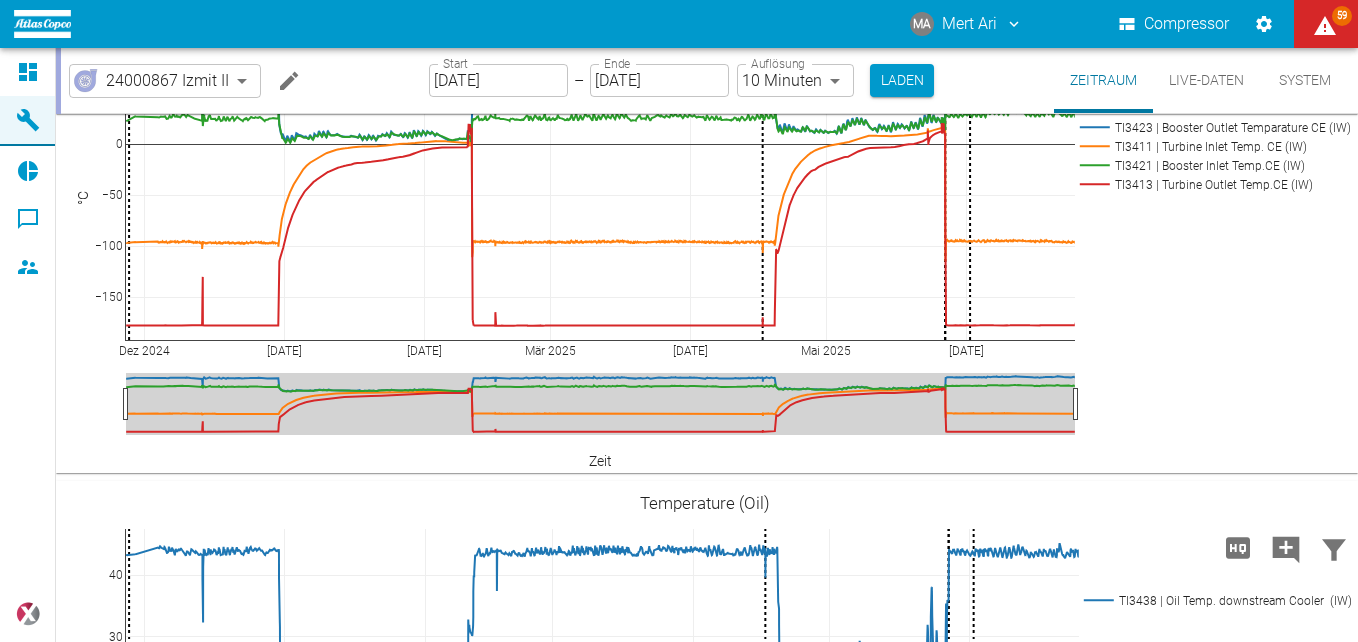 click on "Dez [DATE] 2025 [DATE] Mär 2025 [DATE] Mai 2025 [DATE] −150 −100 −50 0 50 TI3423 | Booster Outlet Temparature CE (IW) TI3411 | Turbine Inlet Temp. CE (IW) TI3421 | Booster Inlet Temp.CE (IW) TI3413 | Turbine Outlet Temp.CE (IW) Temperature (Process) CE °C Zeit" at bounding box center [704, 241] 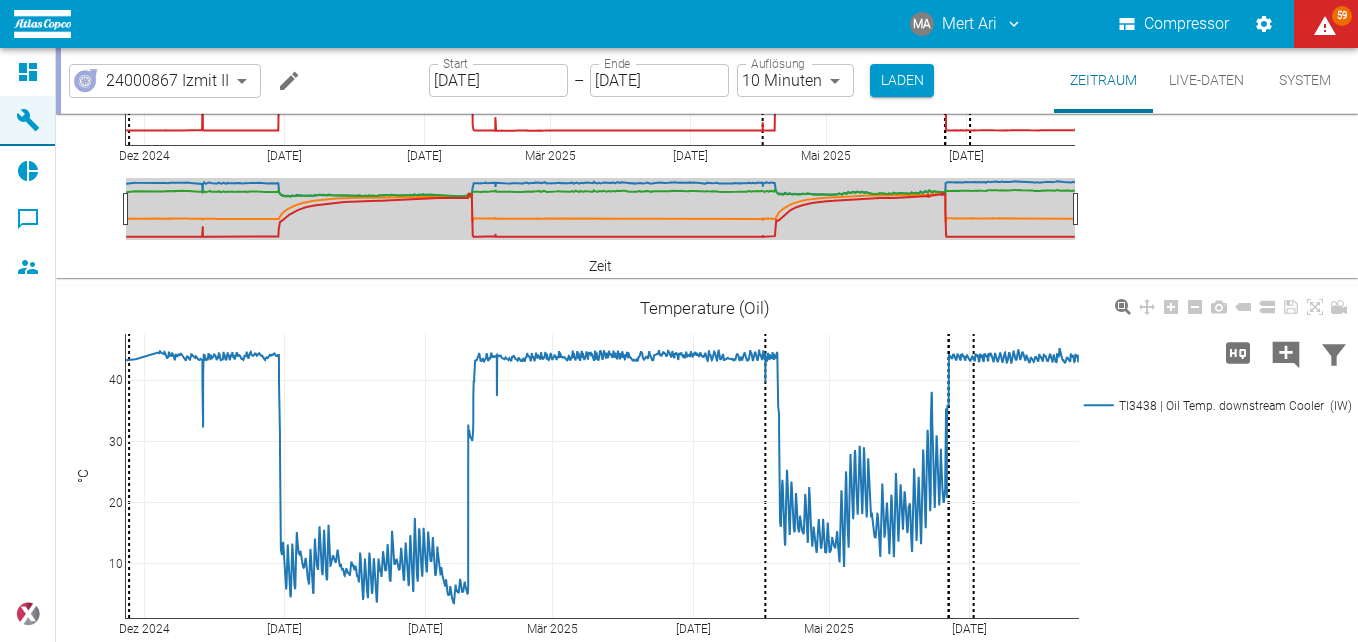 scroll, scrollTop: 2300, scrollLeft: 0, axis: vertical 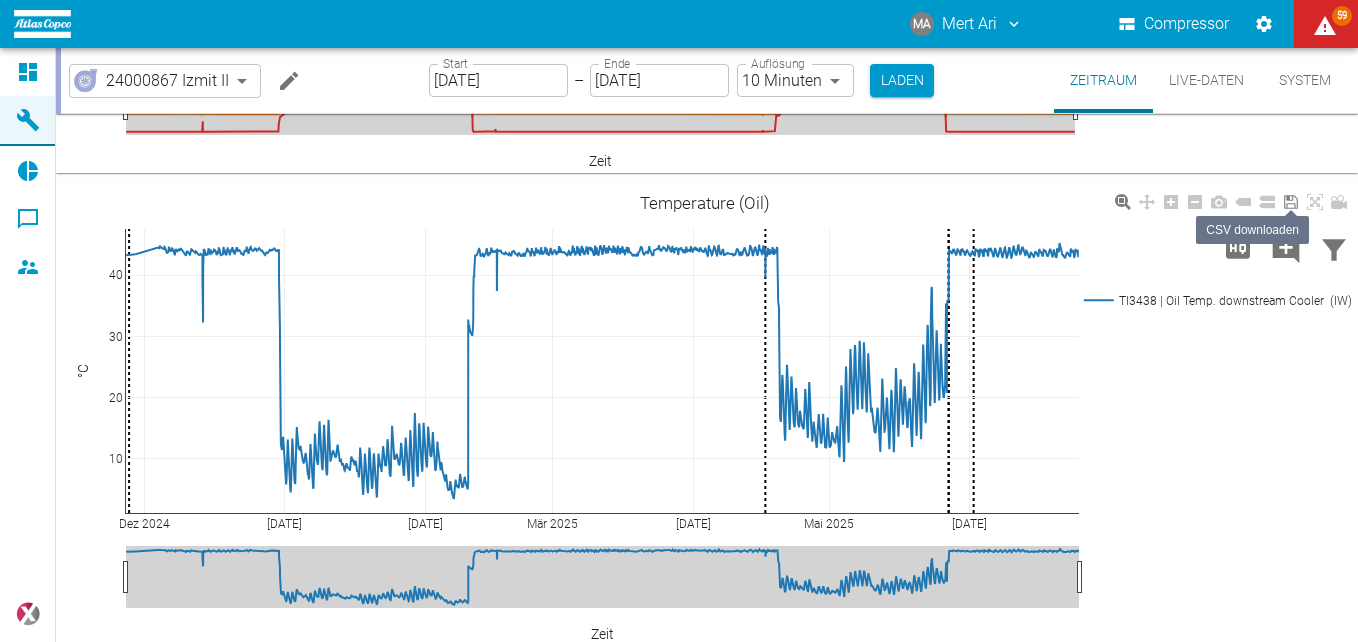 click 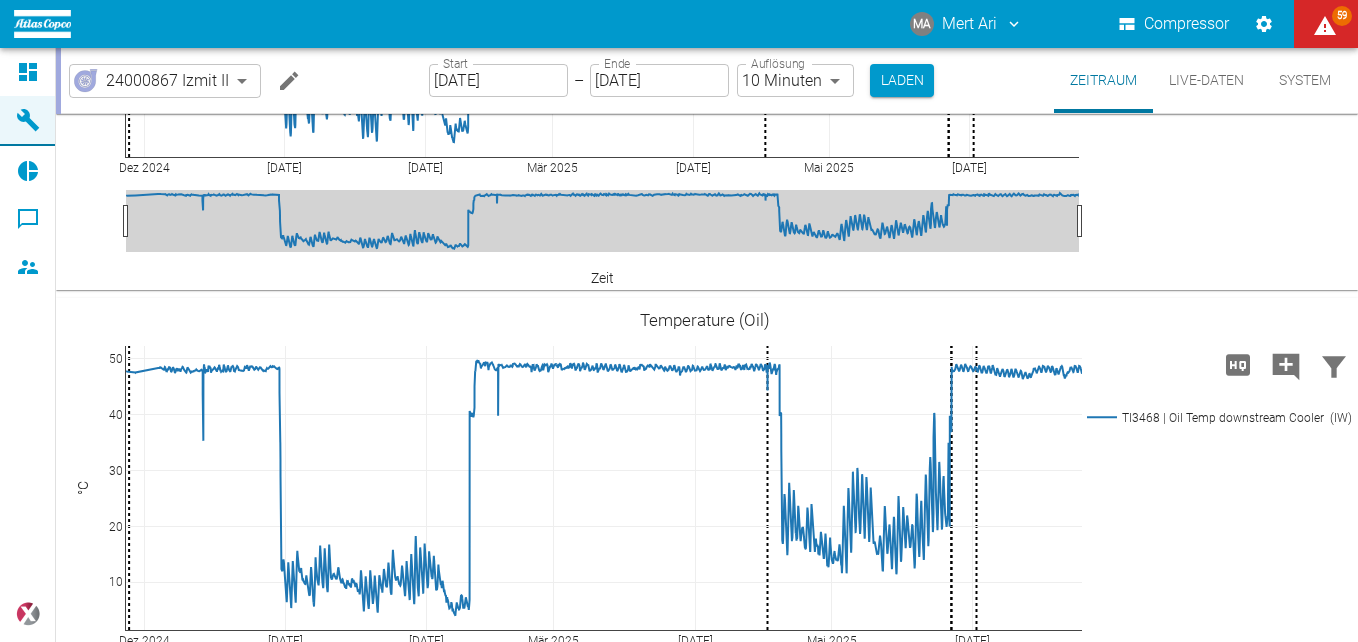scroll, scrollTop: 2700, scrollLeft: 0, axis: vertical 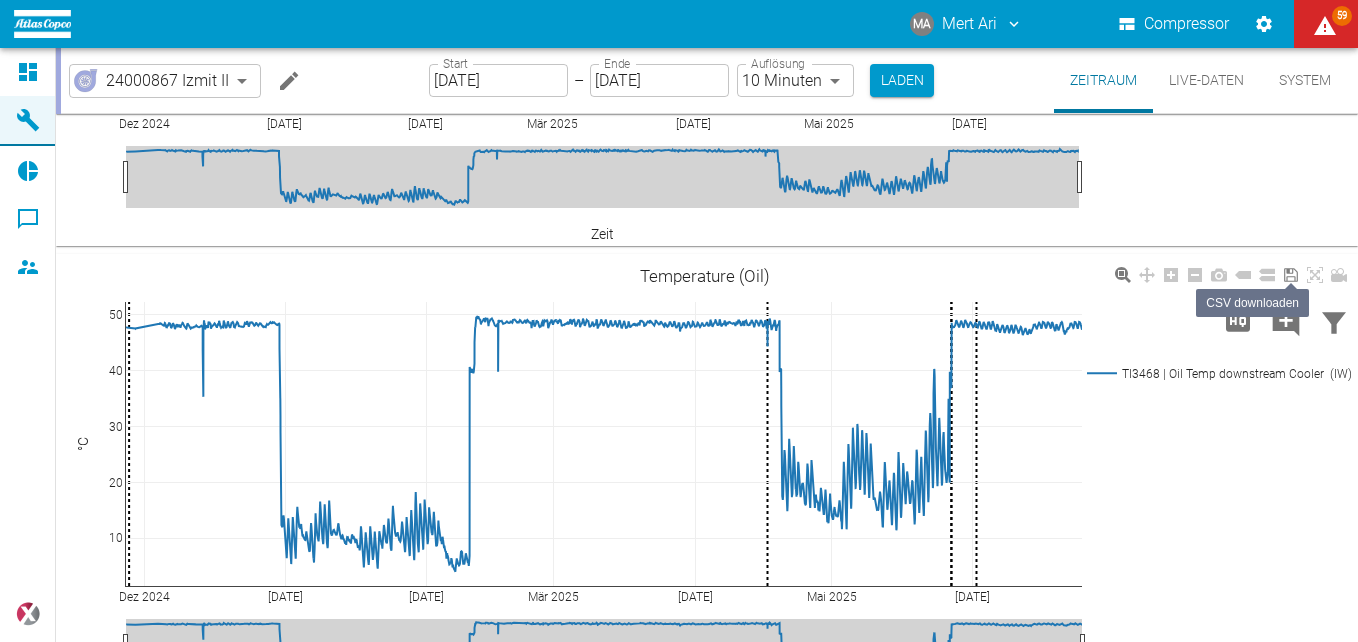 drag, startPoint x: 1295, startPoint y: 275, endPoint x: 1225, endPoint y: 429, distance: 169.16264 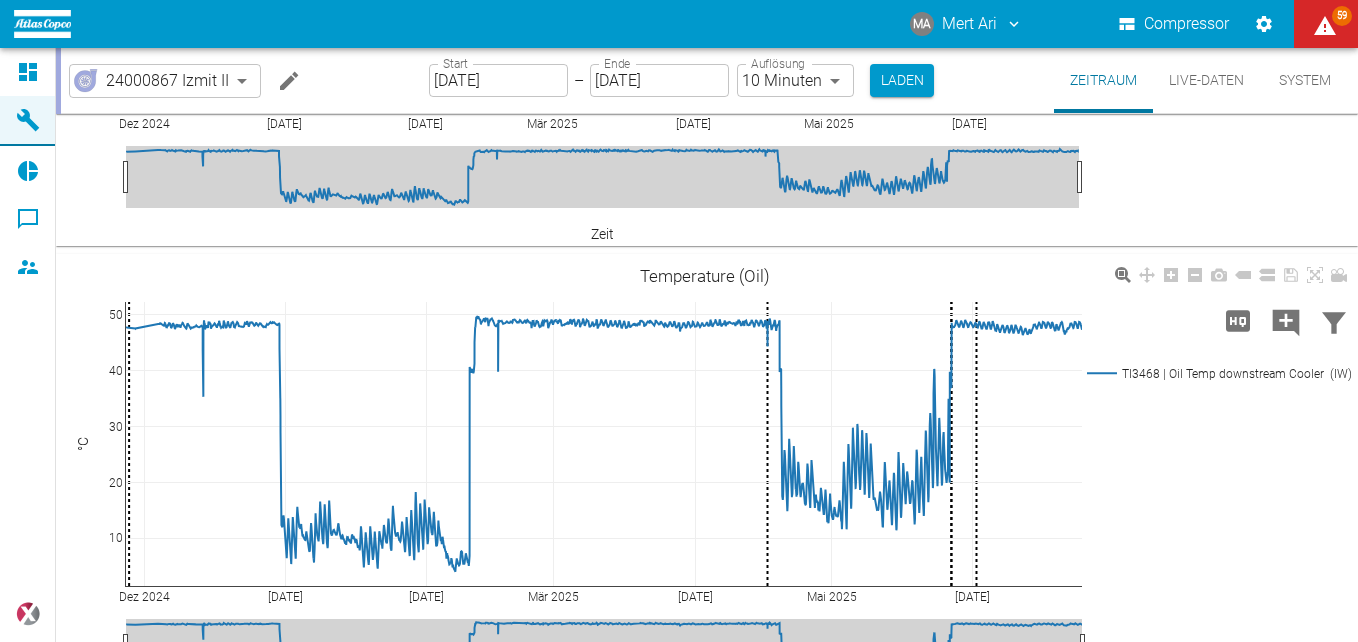 click 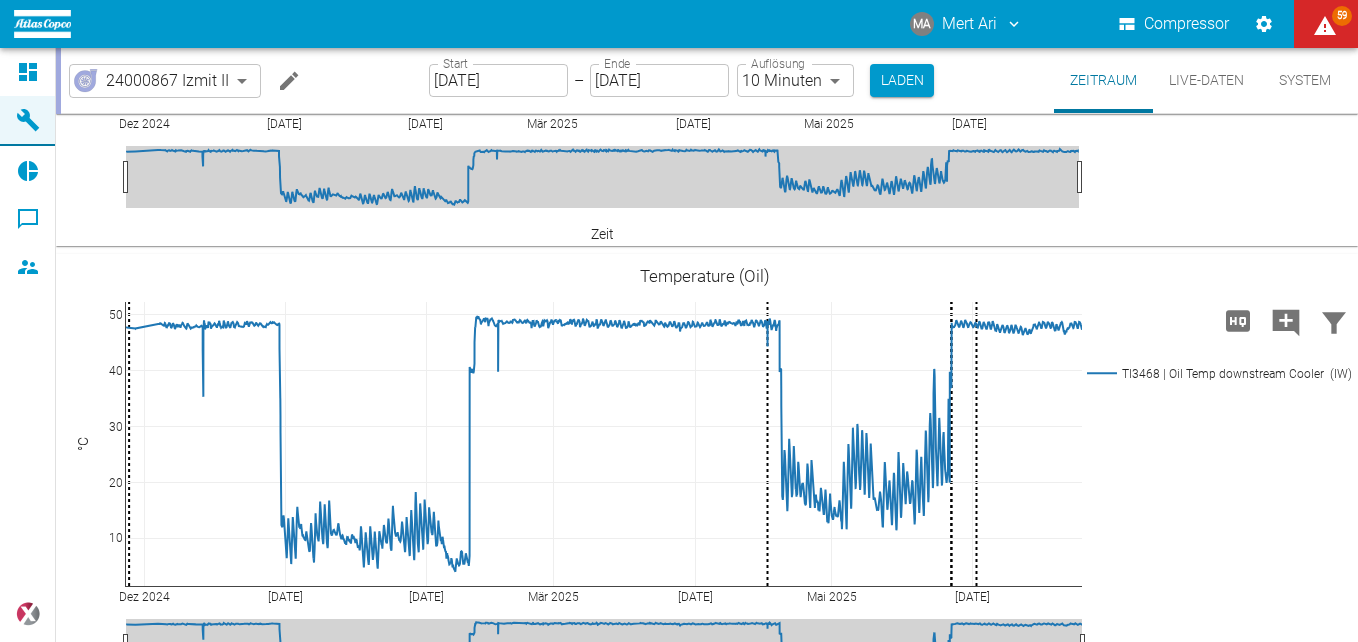 click at bounding box center (1267, 748) 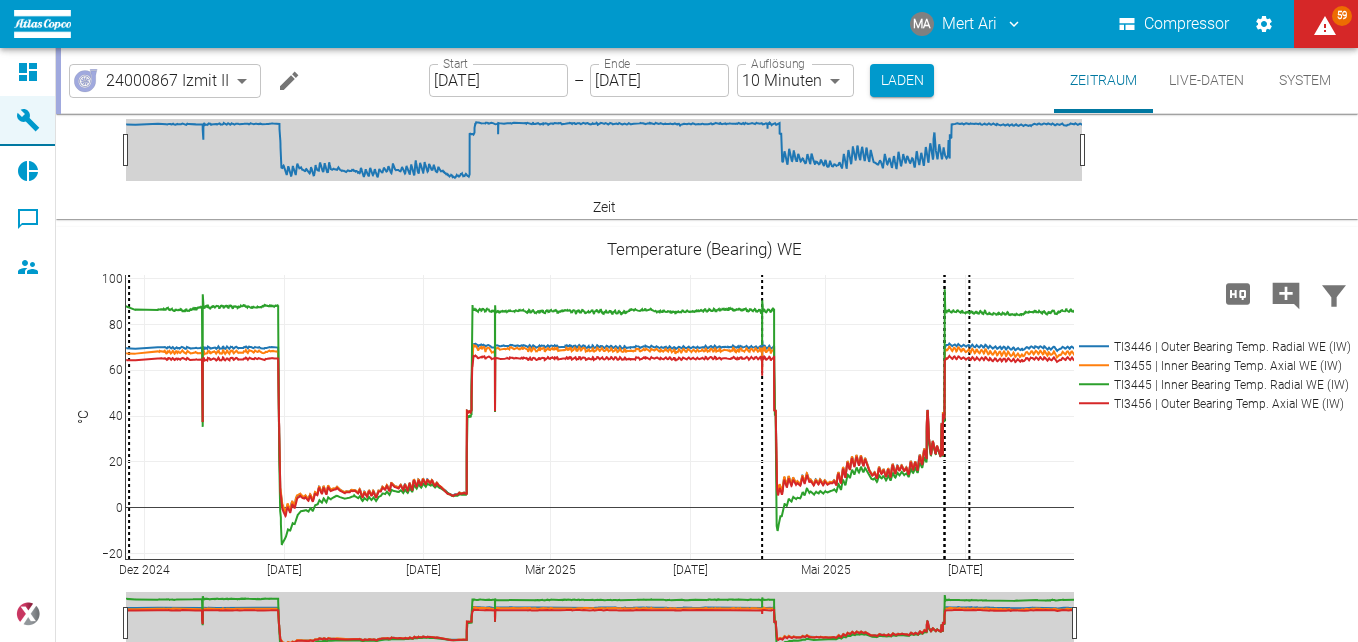 scroll, scrollTop: 3300, scrollLeft: 0, axis: vertical 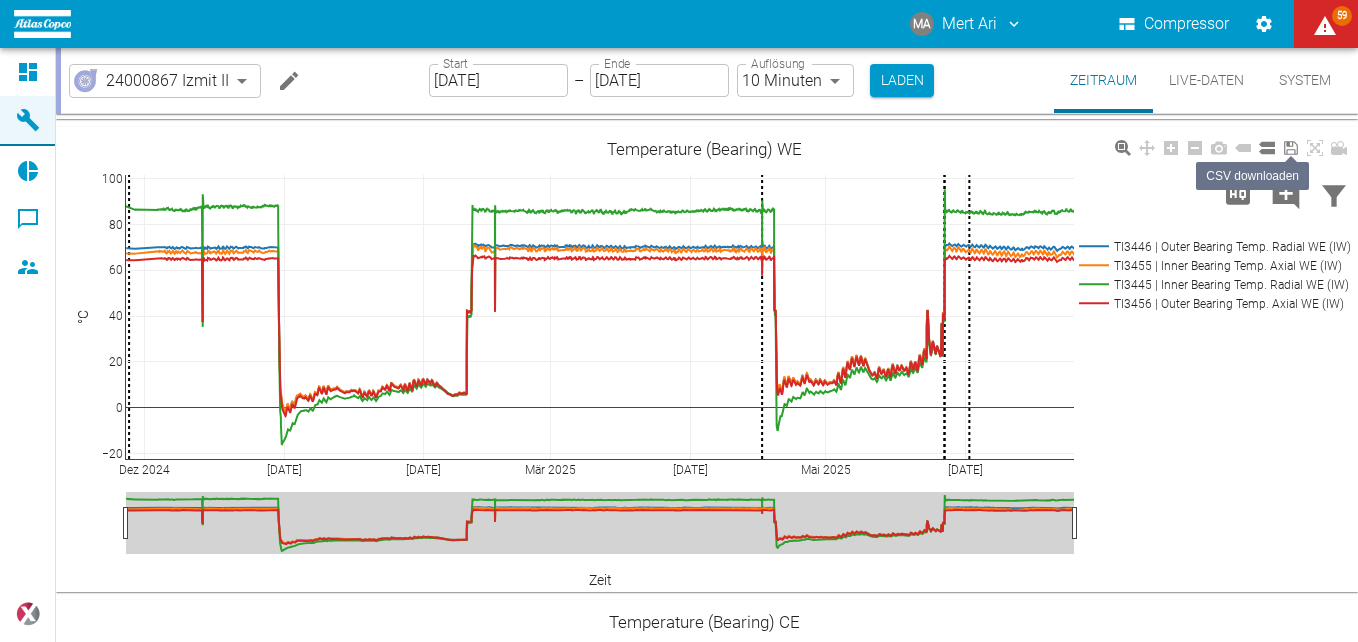 click 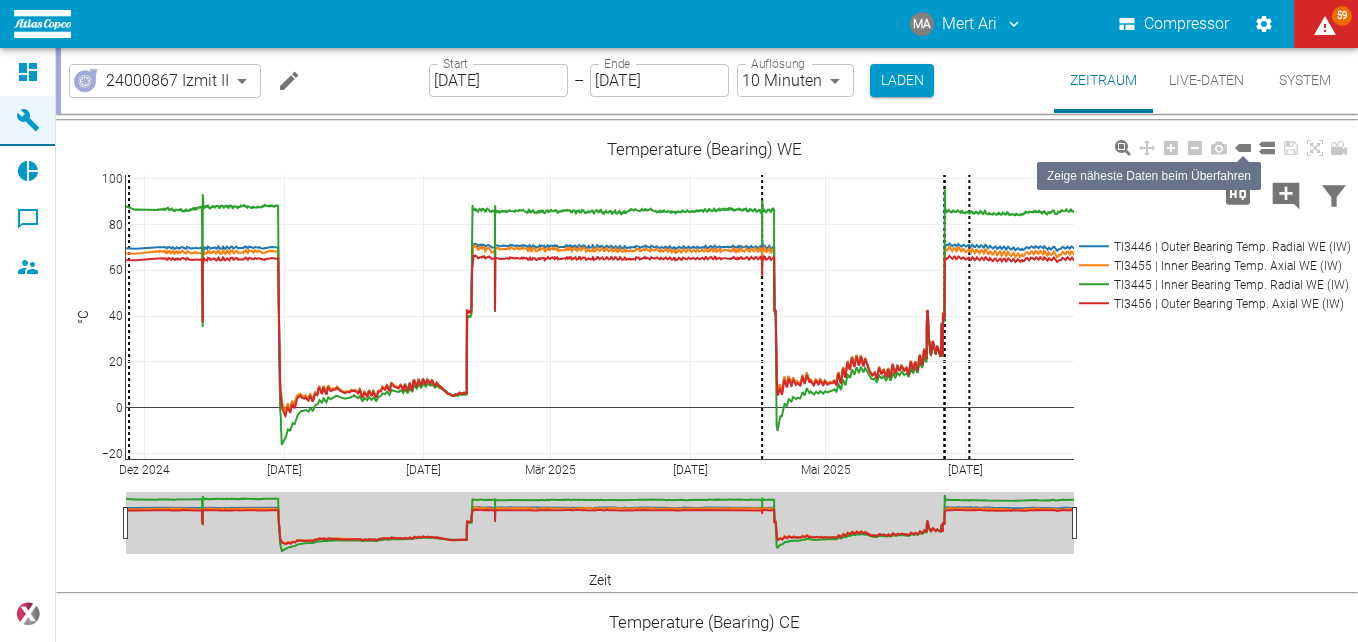 click 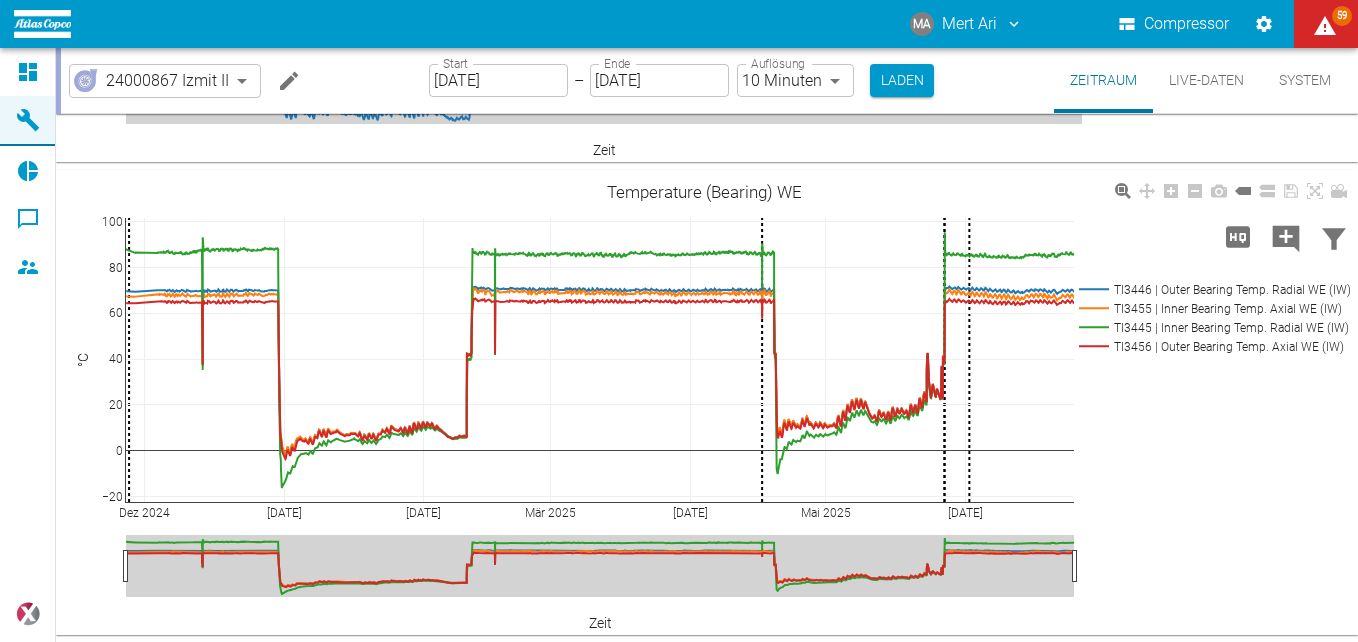 scroll, scrollTop: 3200, scrollLeft: 0, axis: vertical 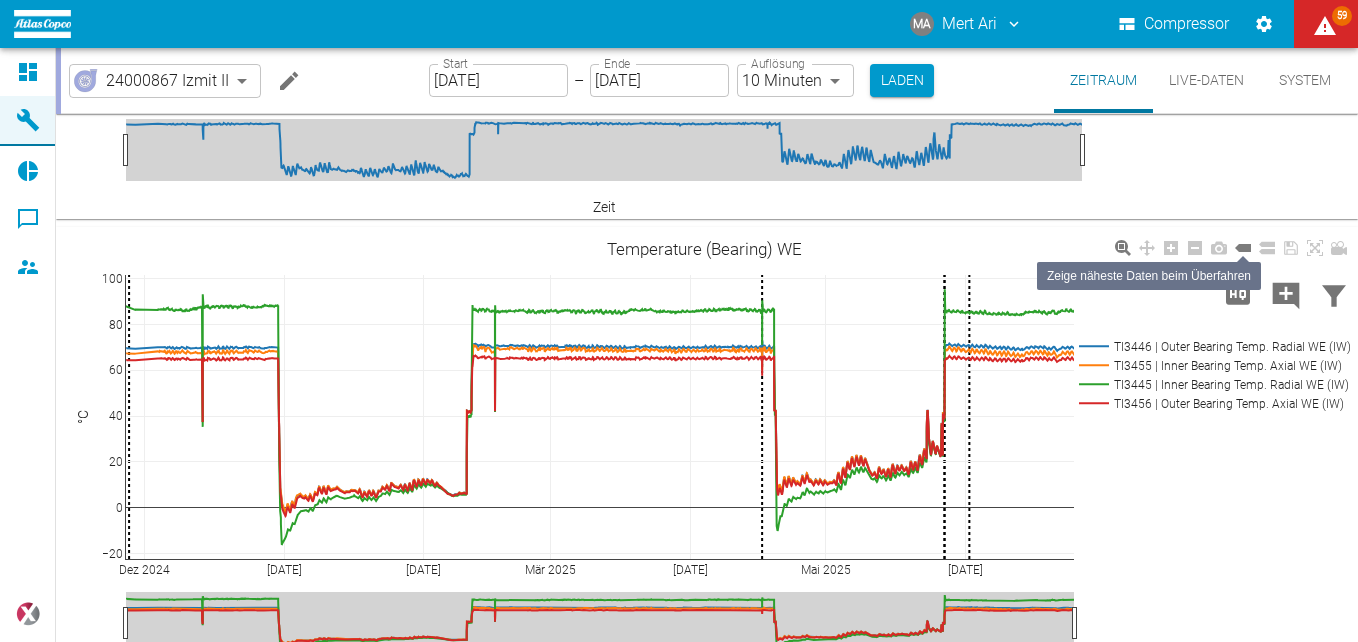 click 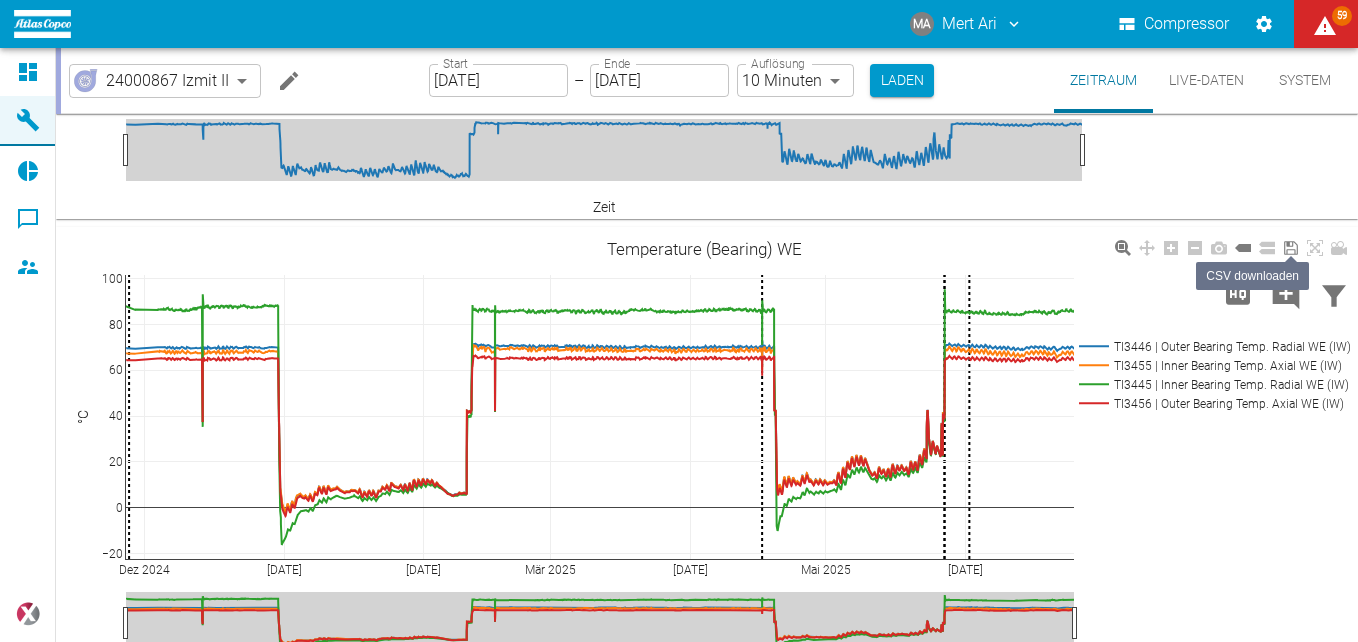 click 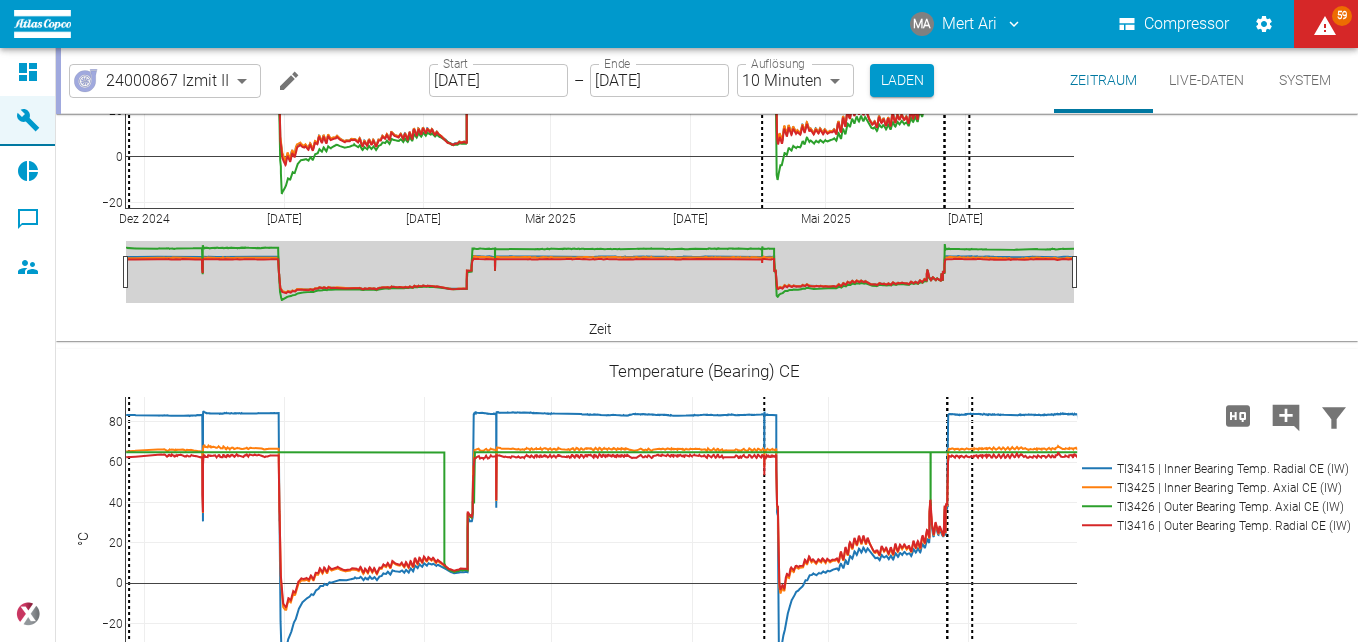 scroll, scrollTop: 3600, scrollLeft: 0, axis: vertical 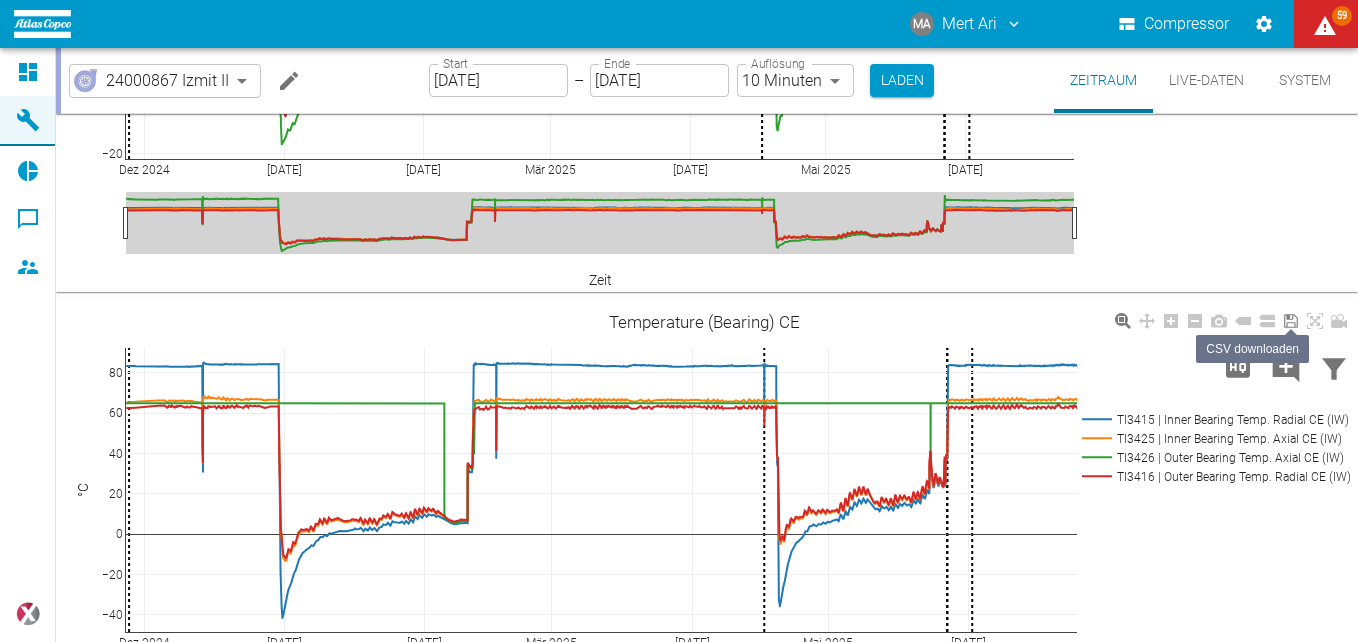 click 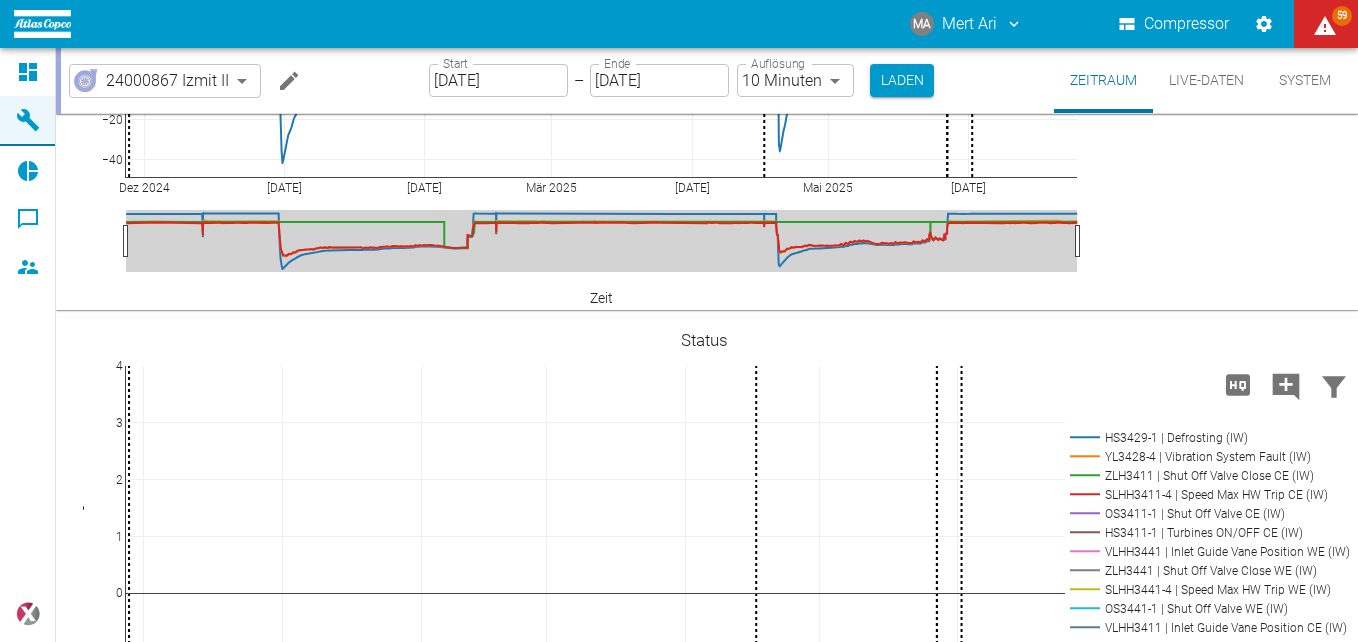 scroll, scrollTop: 4100, scrollLeft: 0, axis: vertical 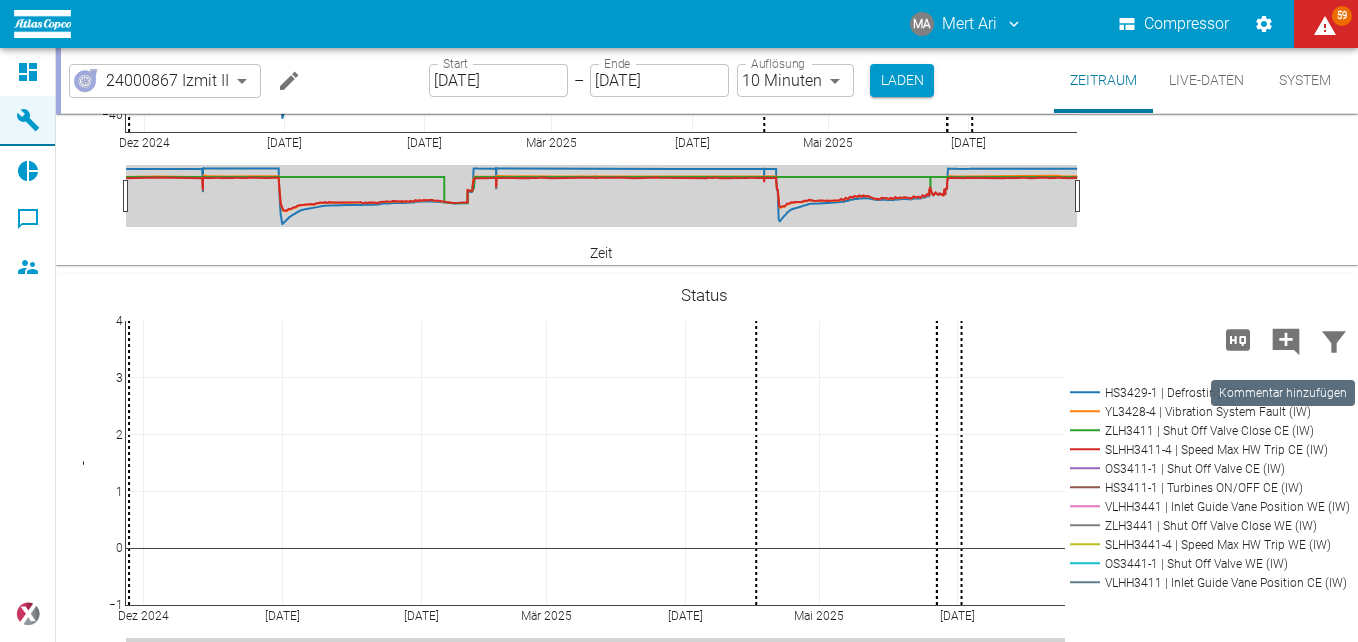 click 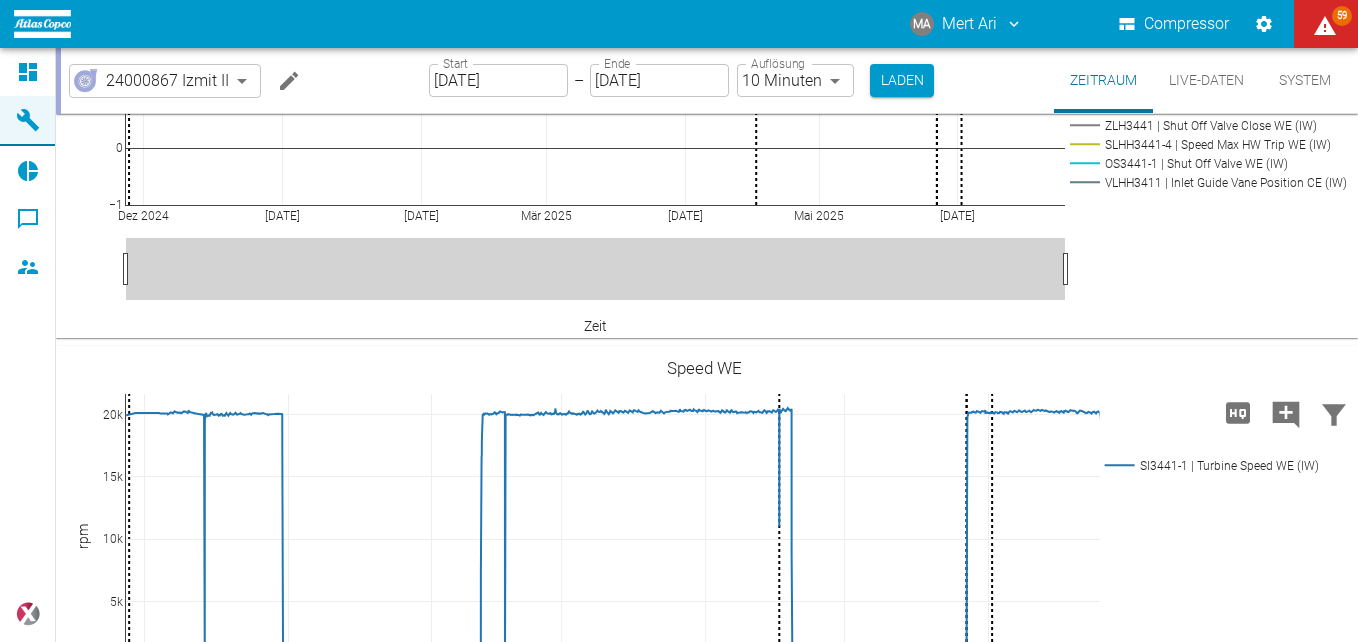 scroll, scrollTop: 4600, scrollLeft: 0, axis: vertical 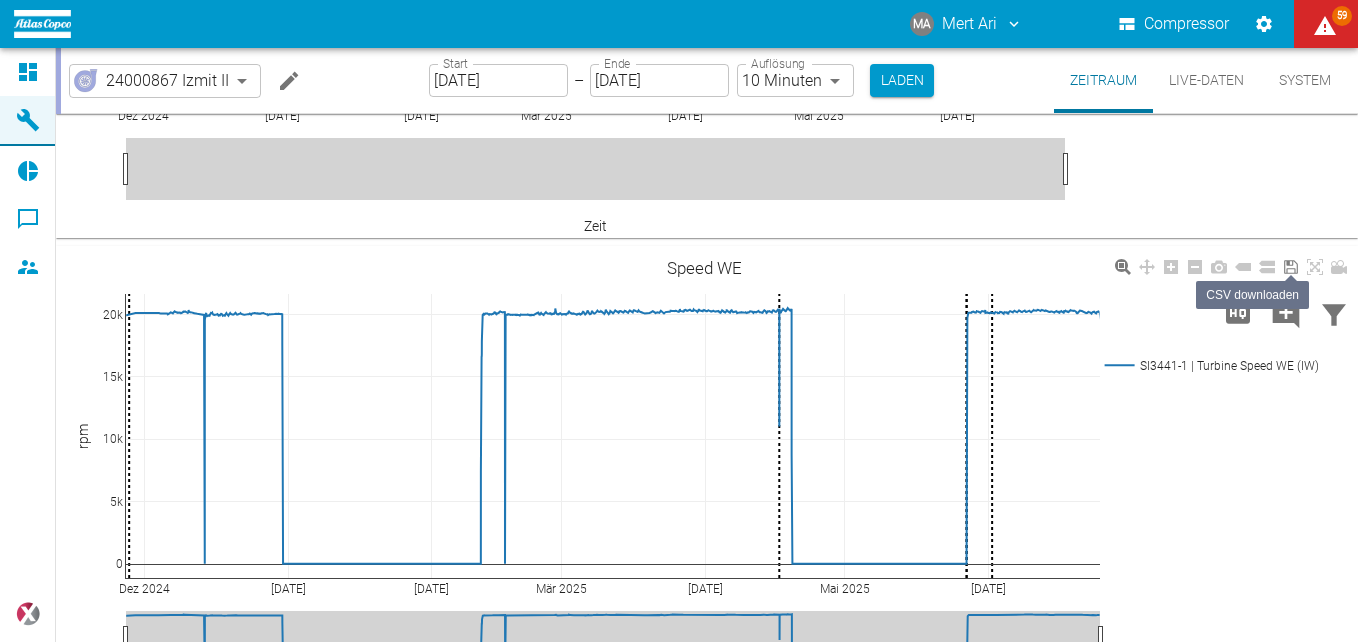 click 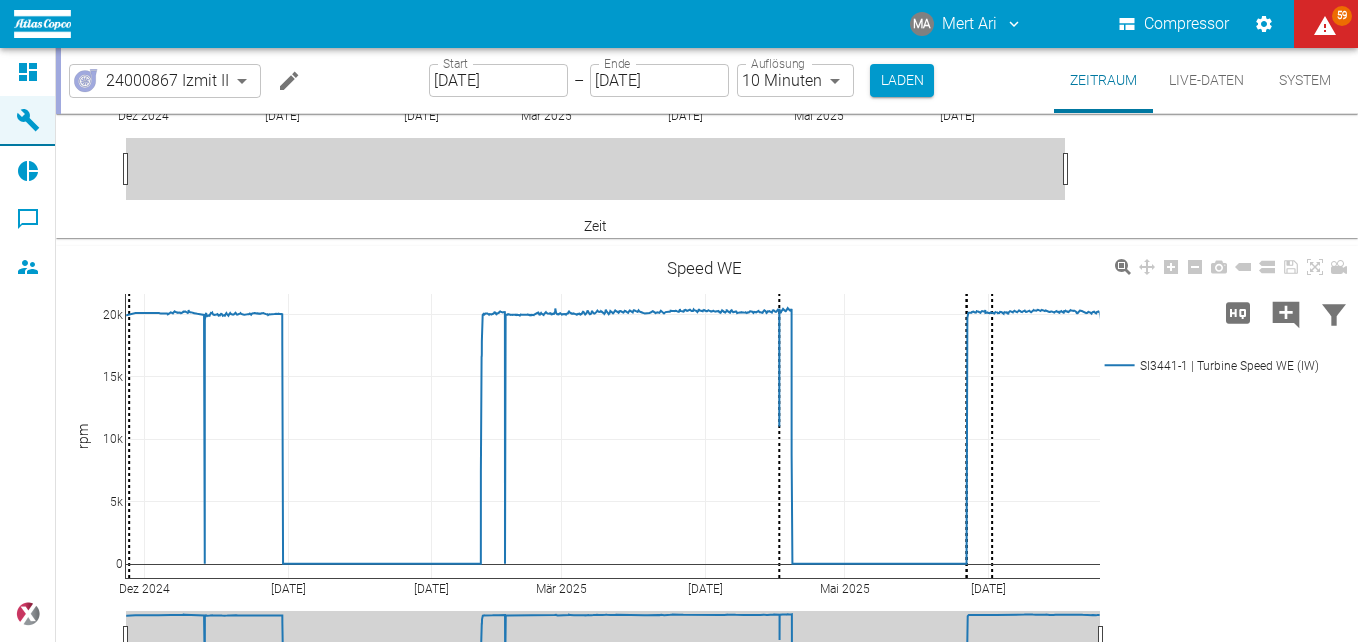 scroll, scrollTop: 5000, scrollLeft: 0, axis: vertical 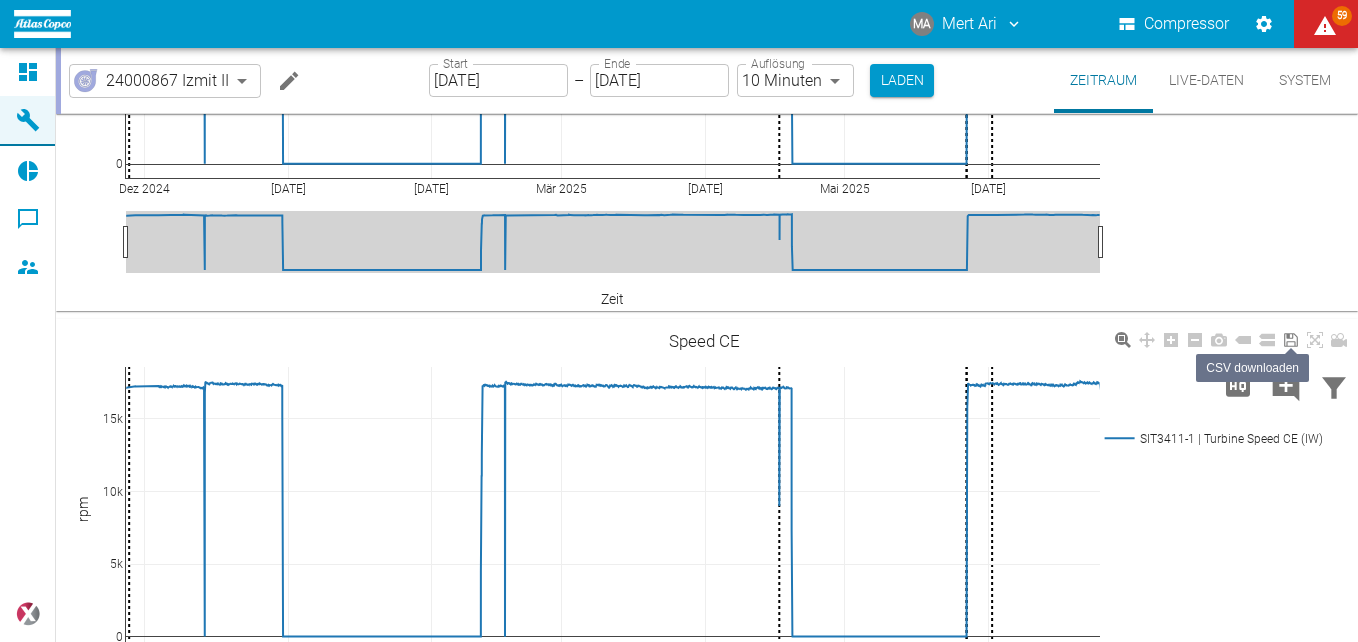 click 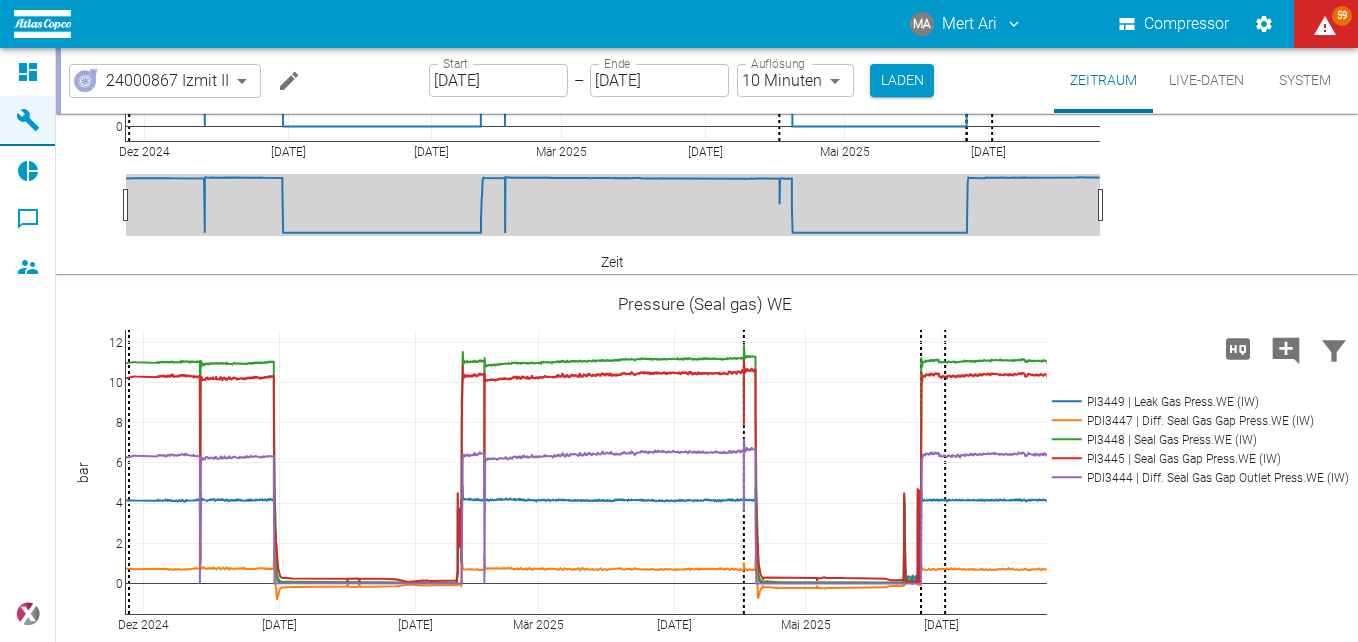scroll, scrollTop: 5600, scrollLeft: 0, axis: vertical 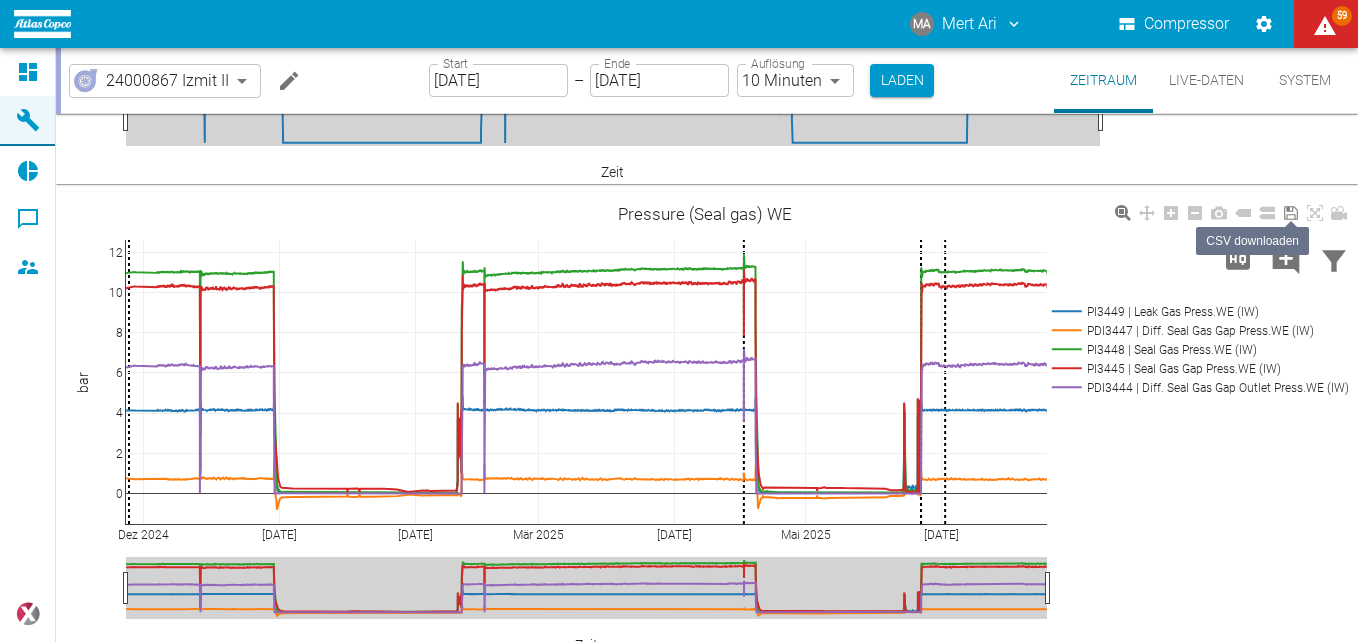 click 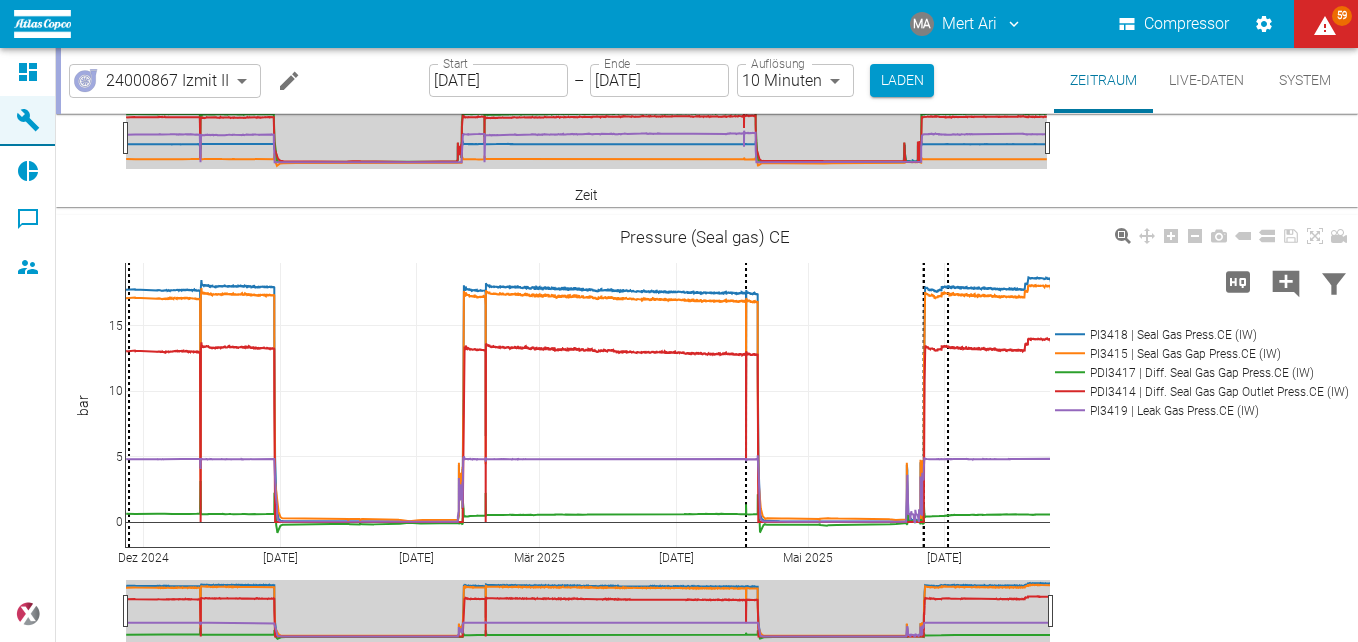 scroll, scrollTop: 6100, scrollLeft: 0, axis: vertical 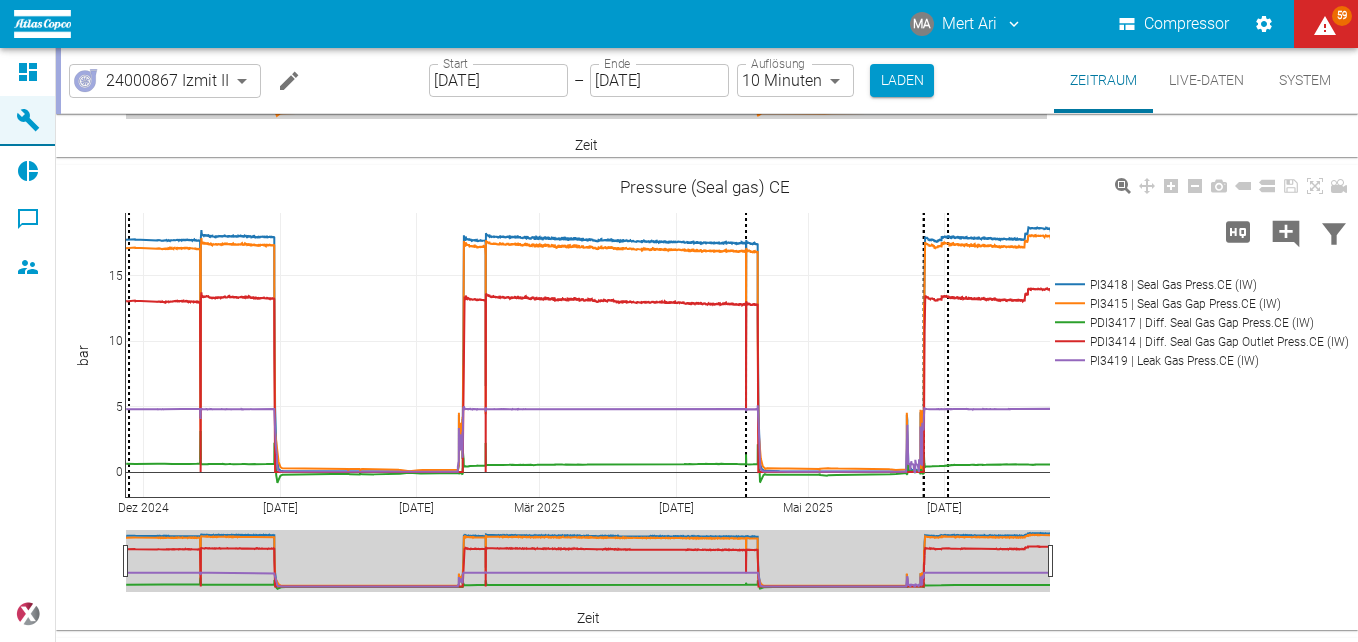 drag, startPoint x: 1292, startPoint y: 186, endPoint x: 1243, endPoint y: 337, distance: 158.75137 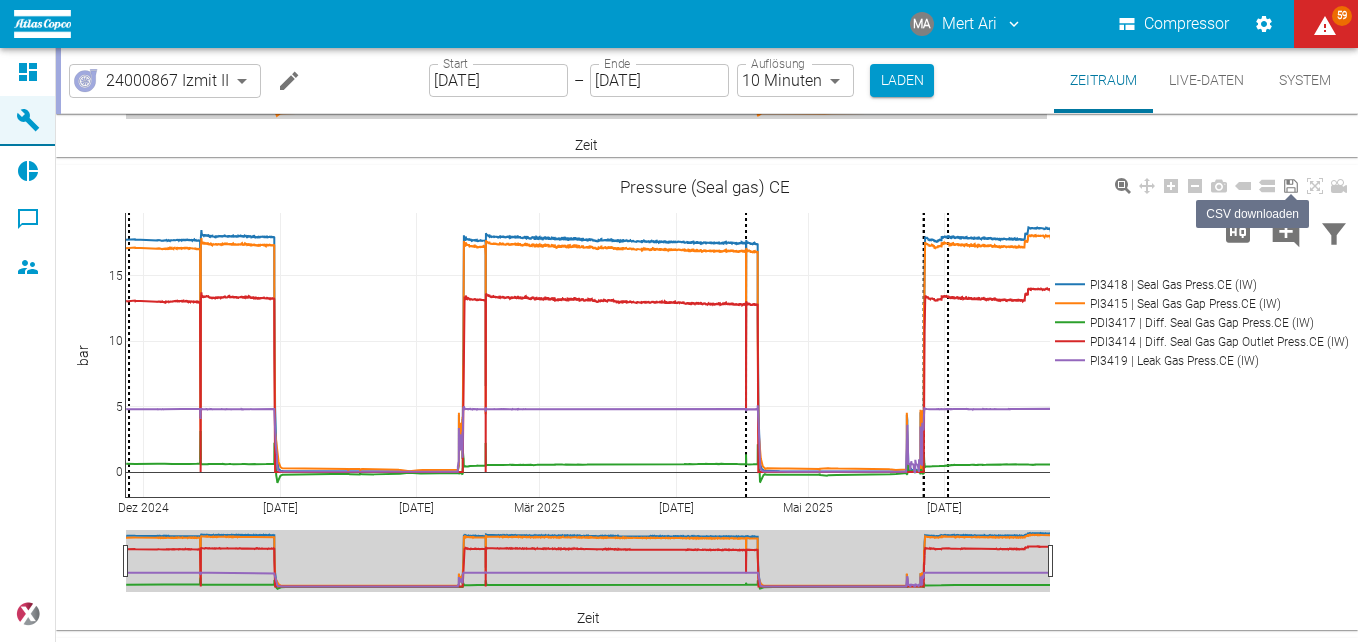 click 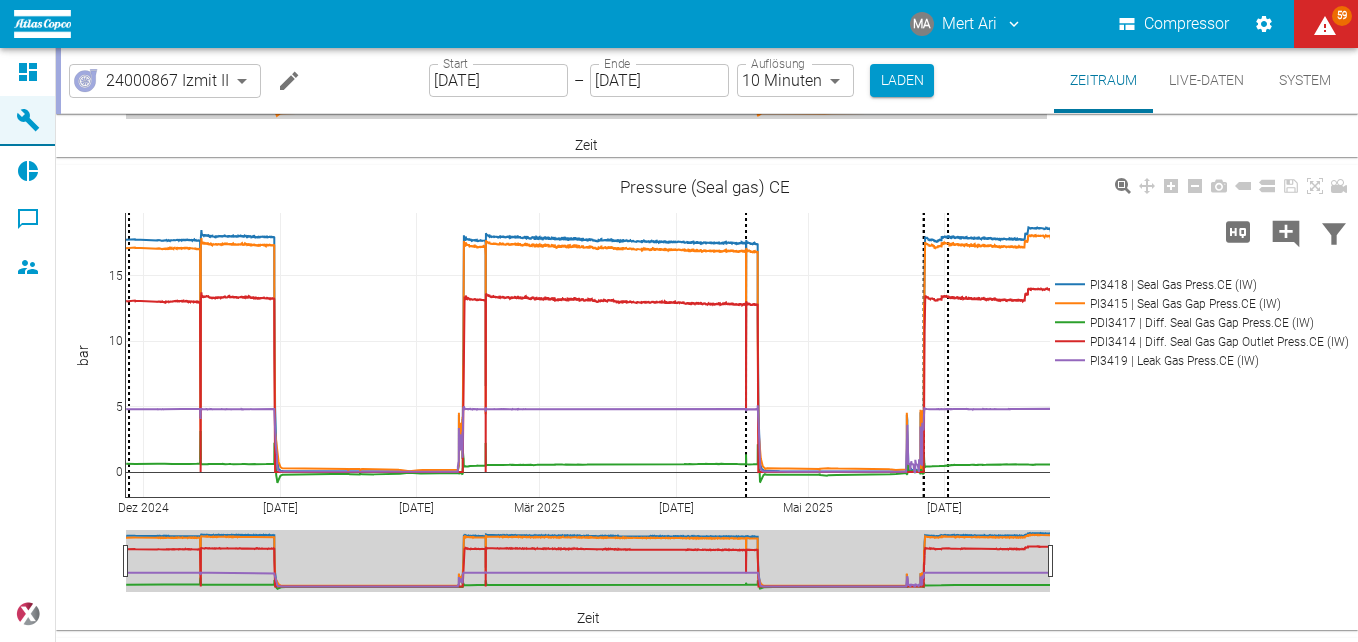 click on "Dez [DATE] 2025 [DATE] Mär 2025 [DATE] Mai 2025 [DATE] 0 5 10 15 PI3418 | Seal Gas Press.CE (IW) PI3415 | Seal Gas Gap Press.CE (IW) PDI3417 | Diff. Seal Gas Gap Press.CE (IW) PDI3414 | Diff. Seal Gas Gap Outlet Press.CE (IW) PI3419 | Leak Gas Press.CE (IW) Pressure (Seal gas) CE bar Zeit" at bounding box center [704, 398] 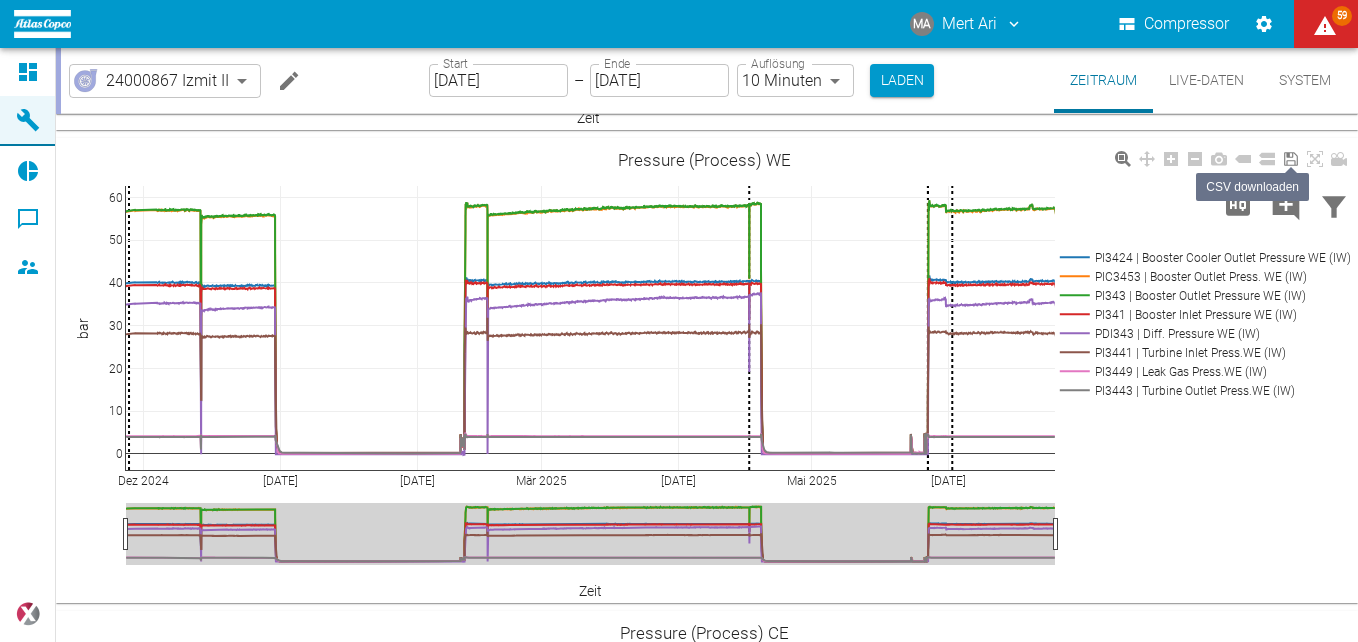 click 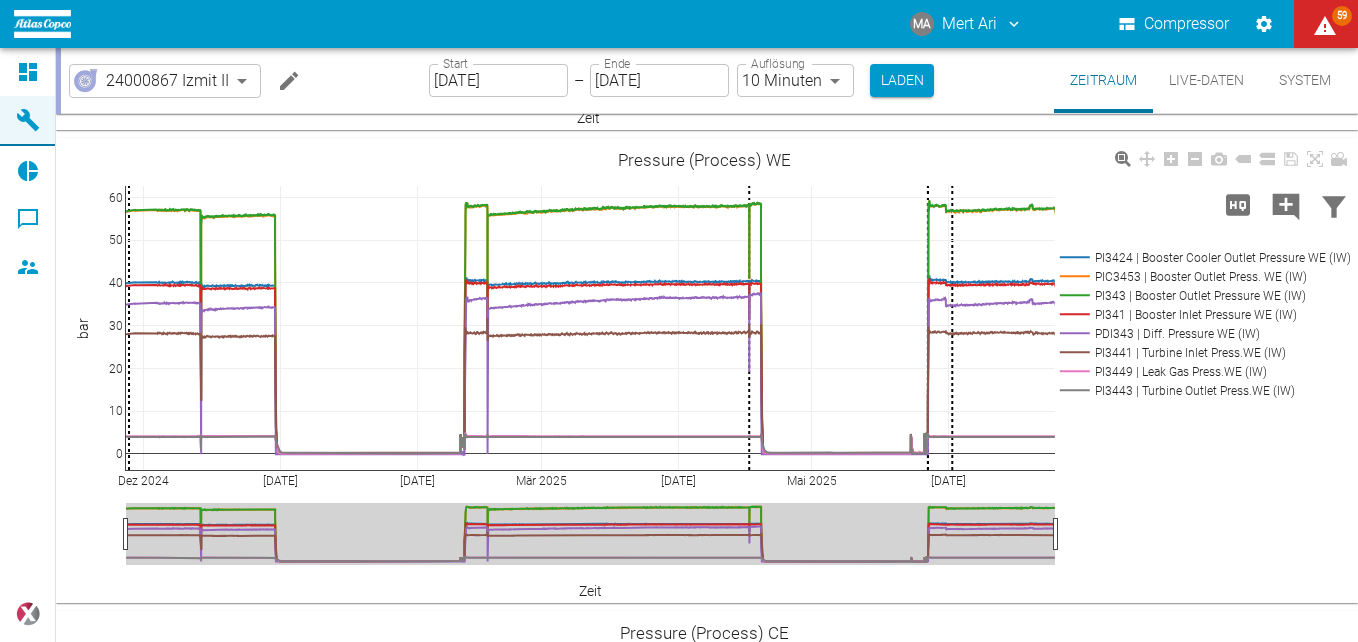 click on "Dez [DATE] 2025 [DATE] Mär 2025 [DATE] Mai 2025 [DATE] 0 10 20 30 40 50 60 PI3424 | Booster Cooler Outlet Pressure WE (IW) PIC3453 | Booster Outlet Press. WE (IW) PI343 | Booster Outlet Pressure WE (IW) PI341 | Booster Inlet Pressure WE (IW) PDI343 | Diff. Pressure WE (IW) PI3441 | Turbine Inlet Press.WE (IW) PI3449 | Leak Gas Press.WE (IW) PI3443 | Turbine Outlet Press.WE (IW) Pressure (Process) WE bar Zeit" at bounding box center (704, 371) 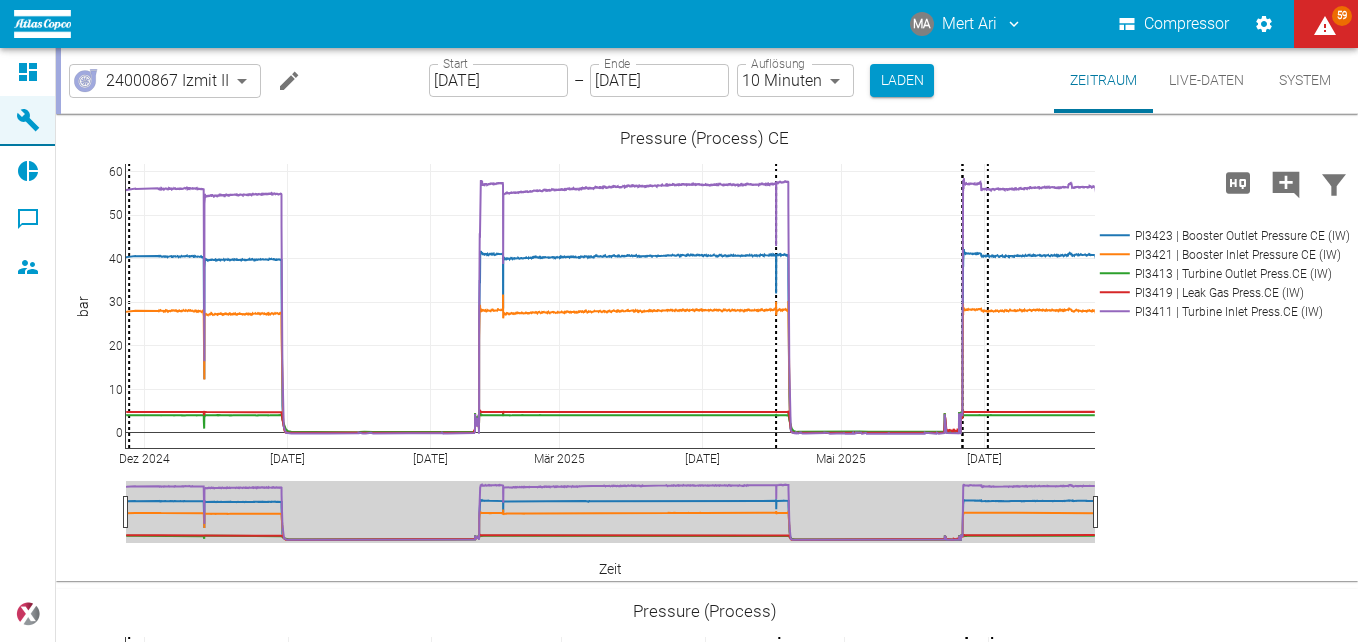 scroll, scrollTop: 7100, scrollLeft: 0, axis: vertical 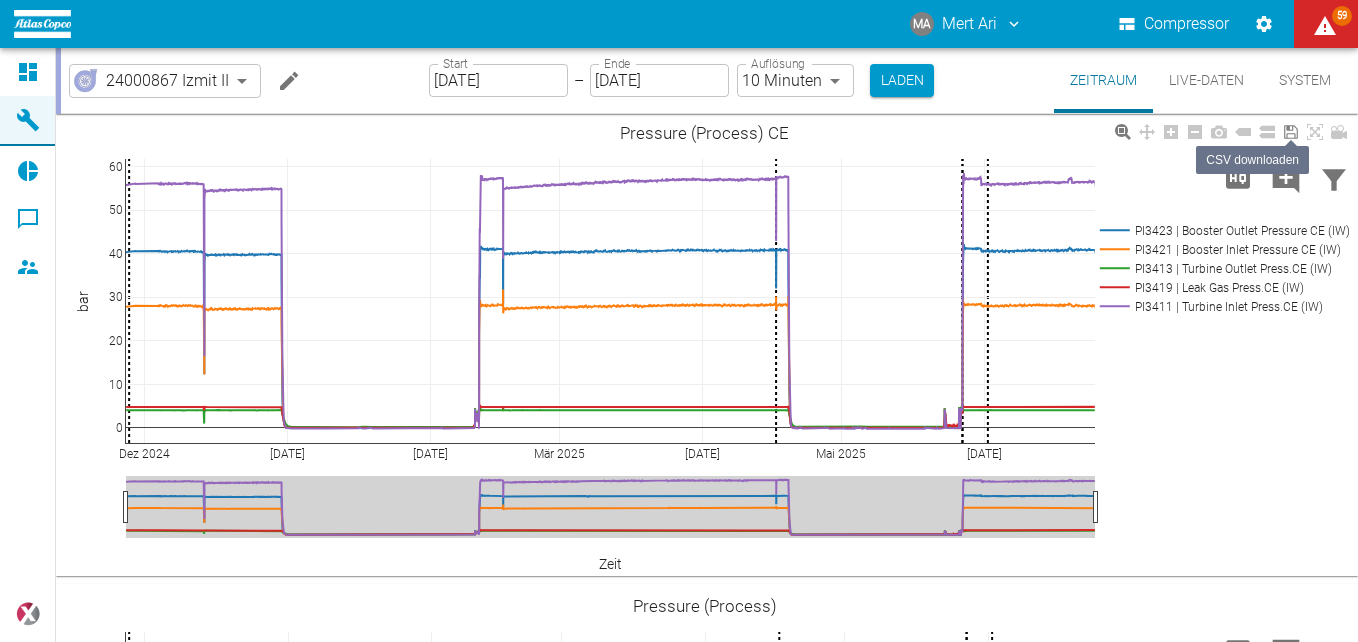 click 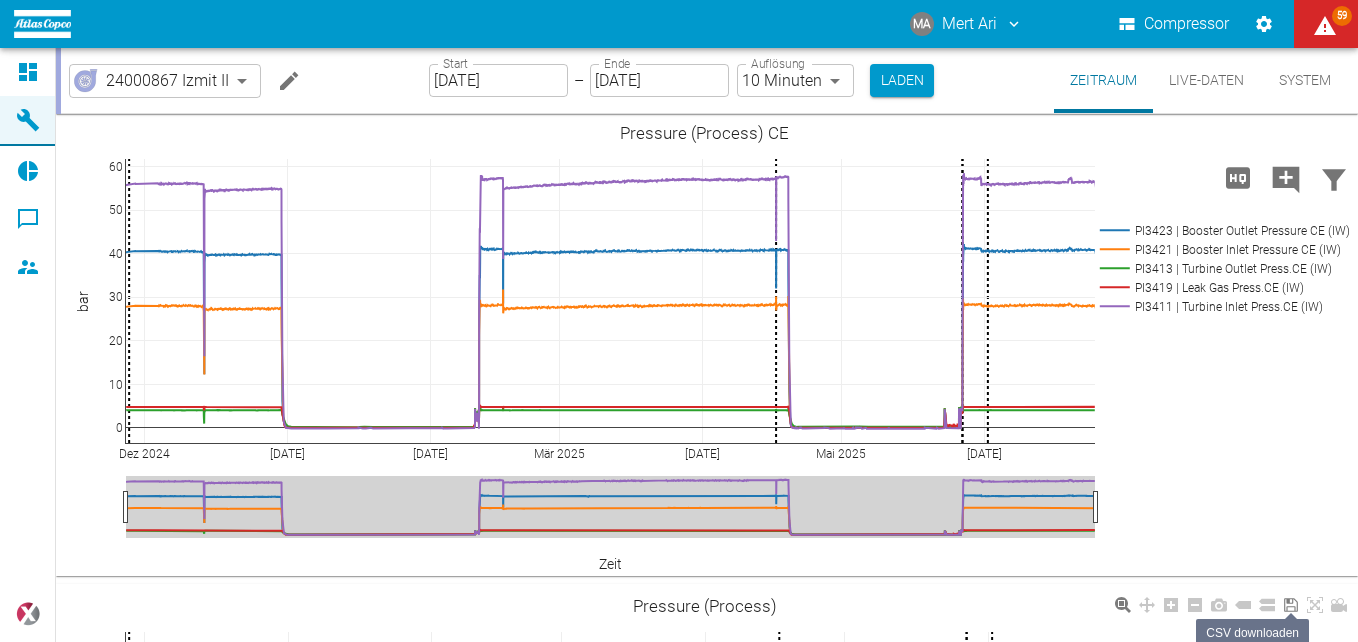 click on "Dez [DATE] 2025 [DATE] Mär 2025 [DATE] Mai 2025 [DATE] 0 10 20 30 40 VXI3441 | X-Vibration WE (IW) VYI3441 | Y-Vibration WE (IW) Vibration WE - Zeit Dez [DATE] 2025 [DATE] Mär 2025 [DATE] Mai 2025 [DATE] 0 5 10 15 20 25 VXT3411 | X-Vibration CE (IW) VYT3411 | Y-Vibration CE (IW) Vibration CE - Zeit Dez [DATE] 2025 [DATE] Mär 2025 [DATE] Mai 2025 [DATE] 300 350 400 450 500 550 600 650 OperatingHours (IW) Zeit h Zeit Dez [DATE] 2025 [DATE] Mär 2025 [DATE] Mai 2025 [DATE] −100 0 100 200 300 400 TI3453 | Booster Outlet Temp. WE (IW) TI3441 | Turbine Inlet Temp. WE (IW) TI3454 | Gas Outlet Temp.WE (IW) TI3451 | Booster Inlet Temp.WE (IW) TI3443 | Turbine Outlet Temp.WE (IW) Temperature (Process) WE °C Zeit Dez [DATE] 2025 [DATE] Mär 2025 [DATE] Mai 2025 [DATE] −150 −100 −50 0 50 TI3423 | Booster Outlet Temparature CE (IW) TI3411 | Turbine Inlet Temp. CE (IW) TI3421 | Booster Inlet Temp.CE (IW) TI3413 | Turbine Outlet Temp.CE (IW) Temperature (Process) CE °C 10" at bounding box center (707, -2416) 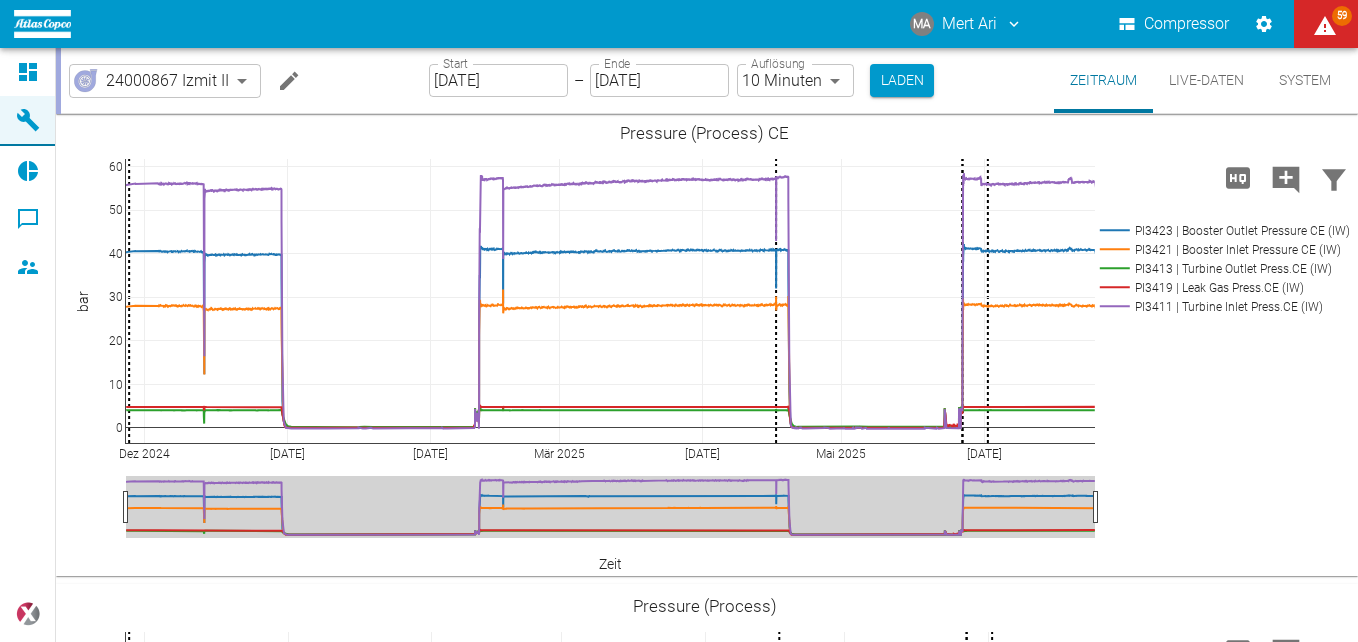 scroll, scrollTop: 7300, scrollLeft: 0, axis: vertical 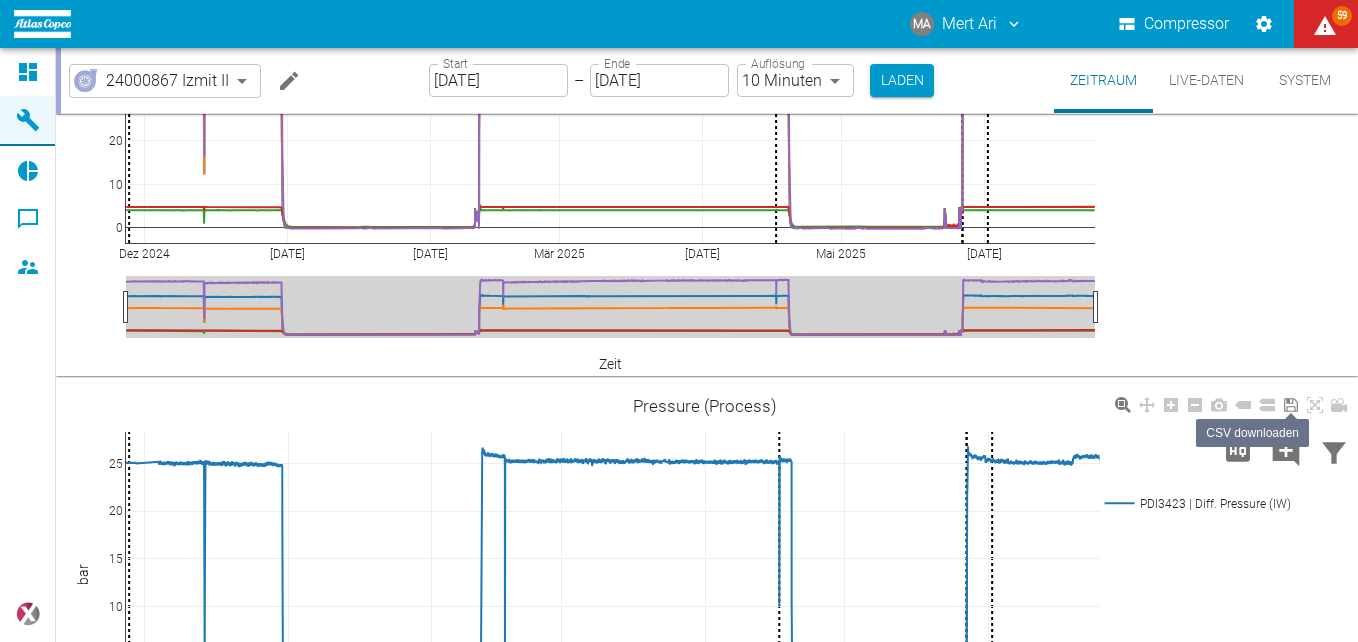click 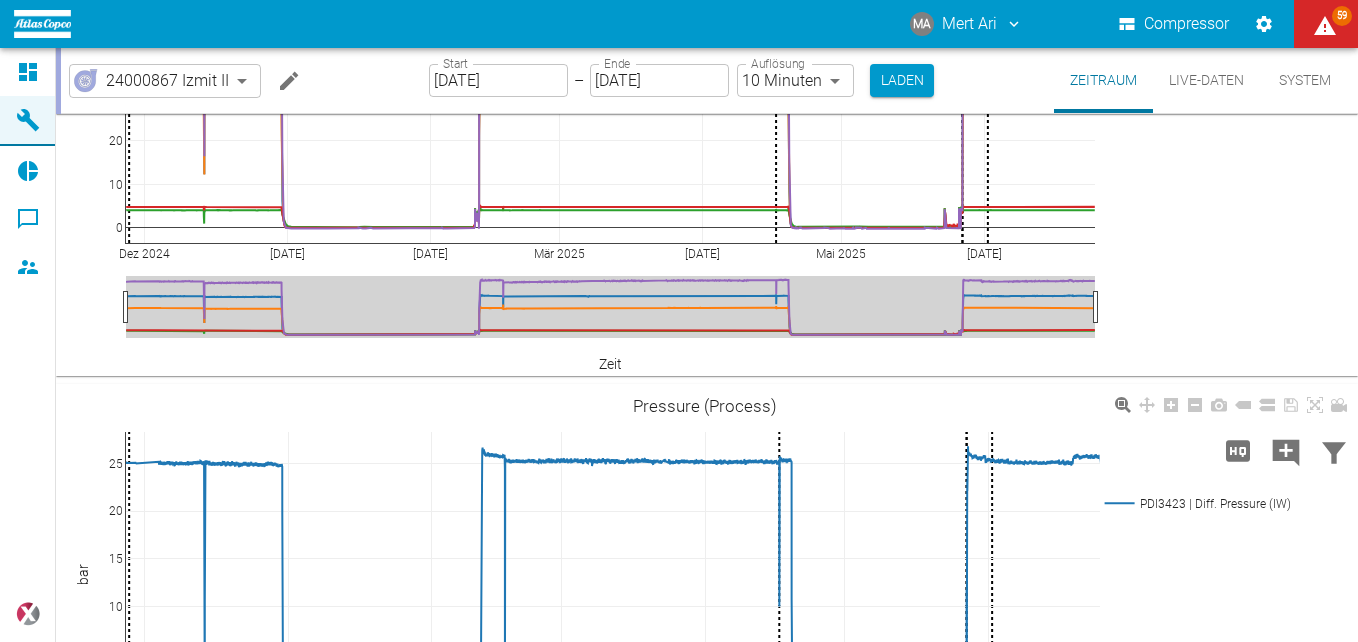 click on "Dez [DATE] 2025 [DATE] Mär 2025 [DATE] Mai 2025 [DATE] 0 5 10 15 20 25 PDI3423 | Diff. Pressure (IW) Pressure (Process) bar Zeit" at bounding box center (704, 617) 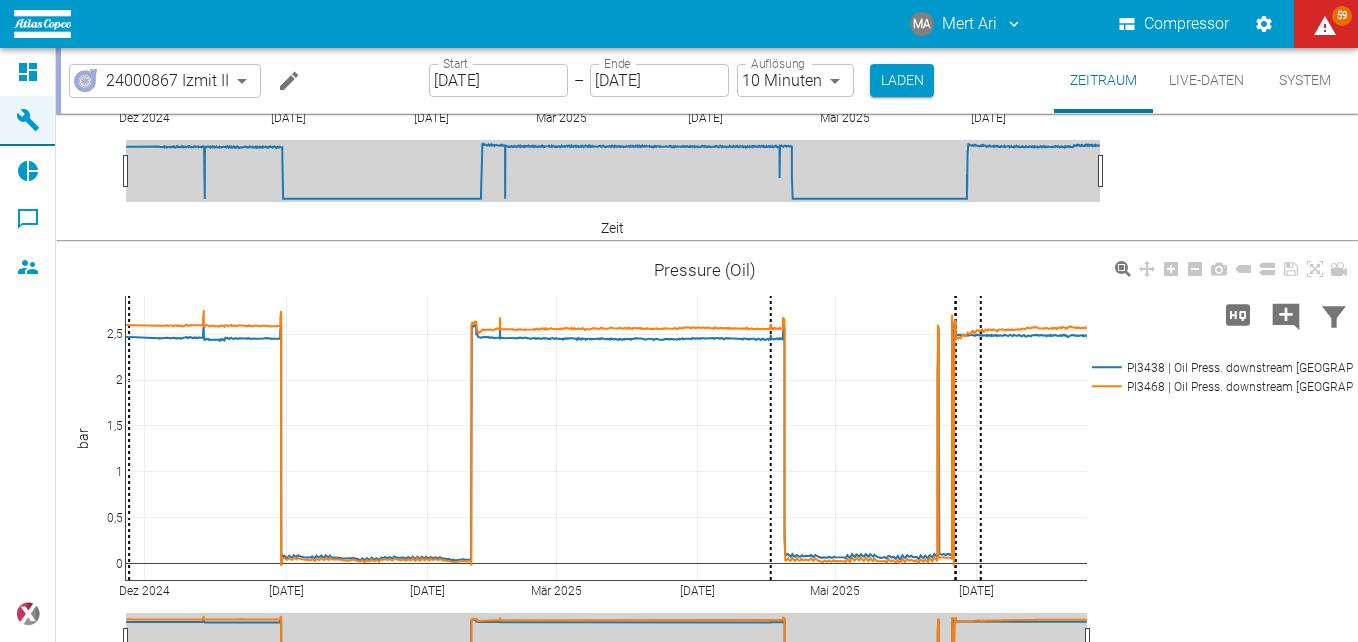 scroll, scrollTop: 8000, scrollLeft: 0, axis: vertical 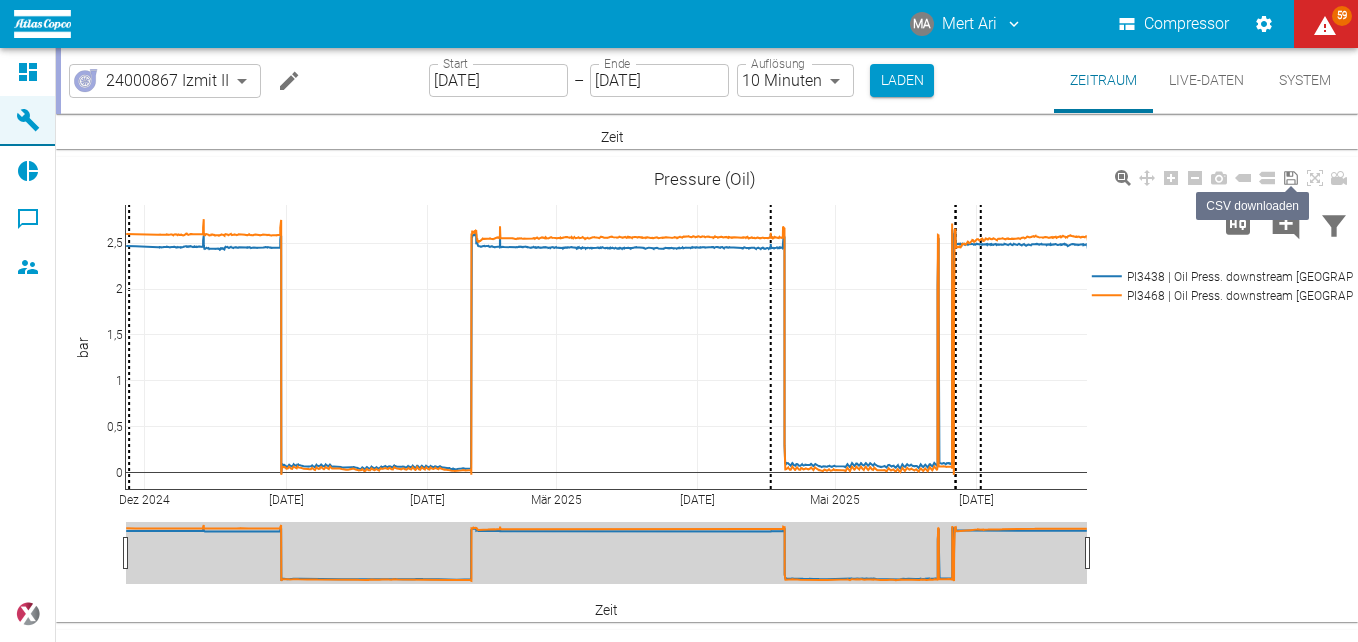 click 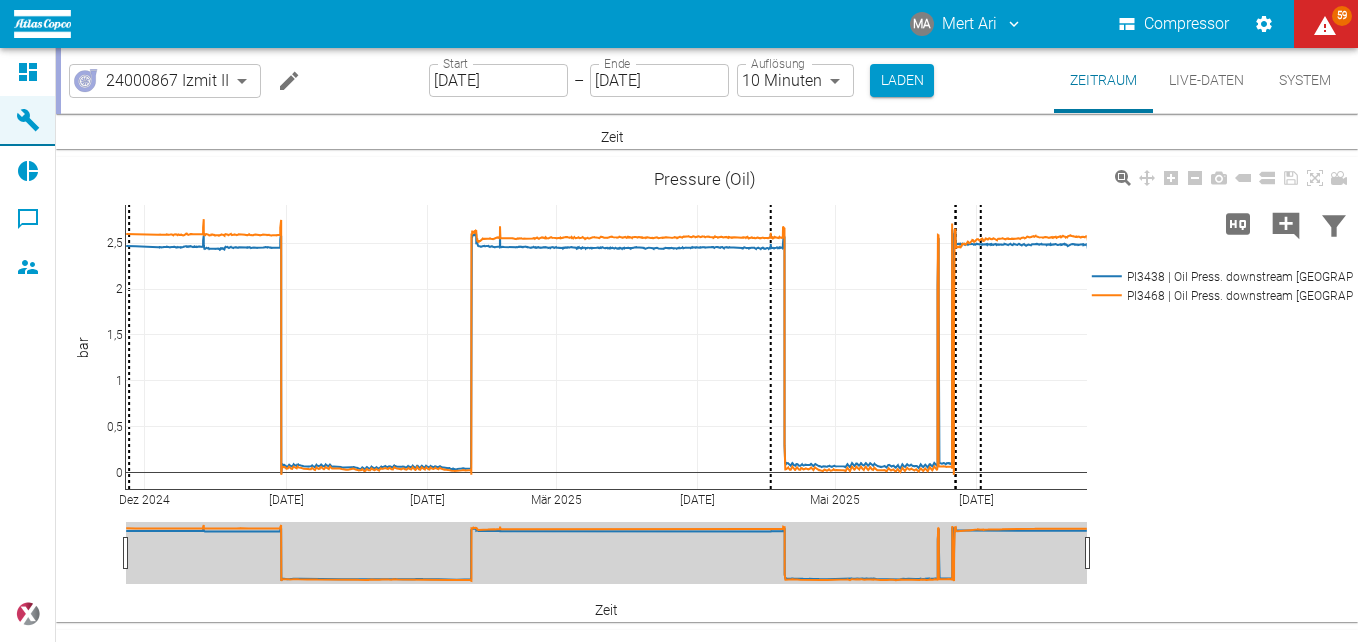 click on "Dez [DATE] 2025 [DATE] Mär 2025 [DATE] Mai 2025 [DATE] 0 0,5 1 1,5 2 2,5 PI3438 | Oil Press. downstream Filter  (IW) PI3468 | Oil Press. downstream Filter  (IW) Pressure (Oil) bar Zeit" at bounding box center (704, 390) 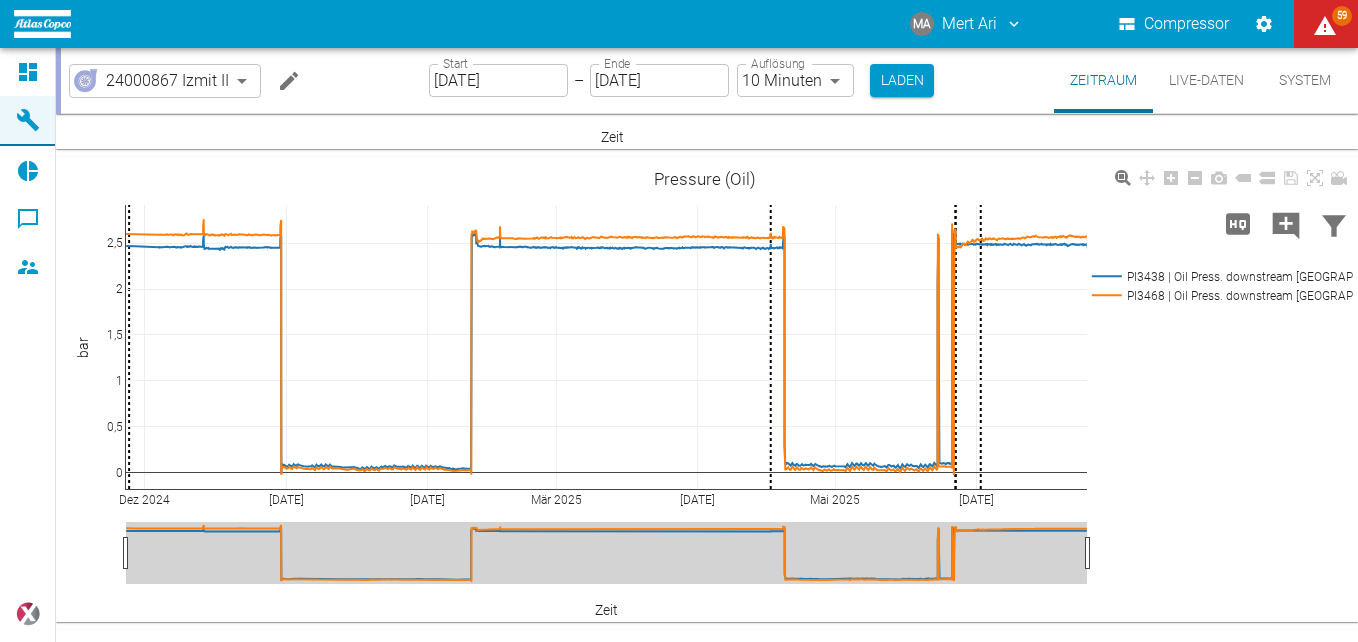 scroll, scrollTop: 8934, scrollLeft: 0, axis: vertical 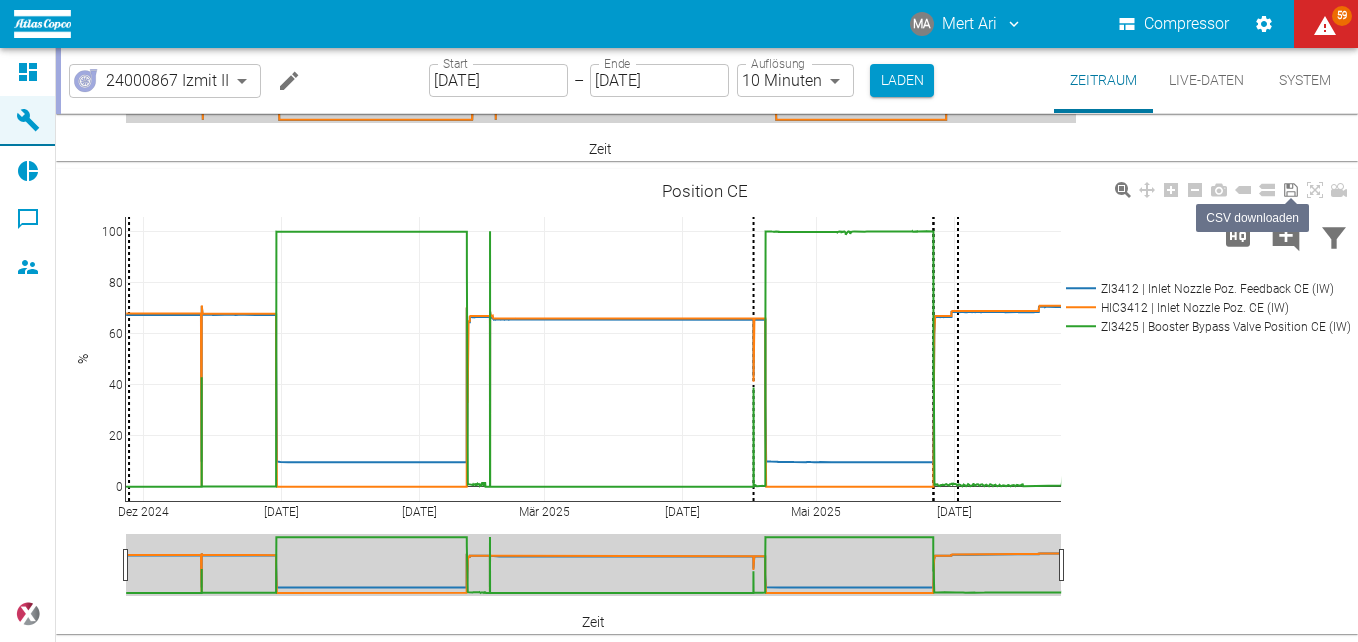 click 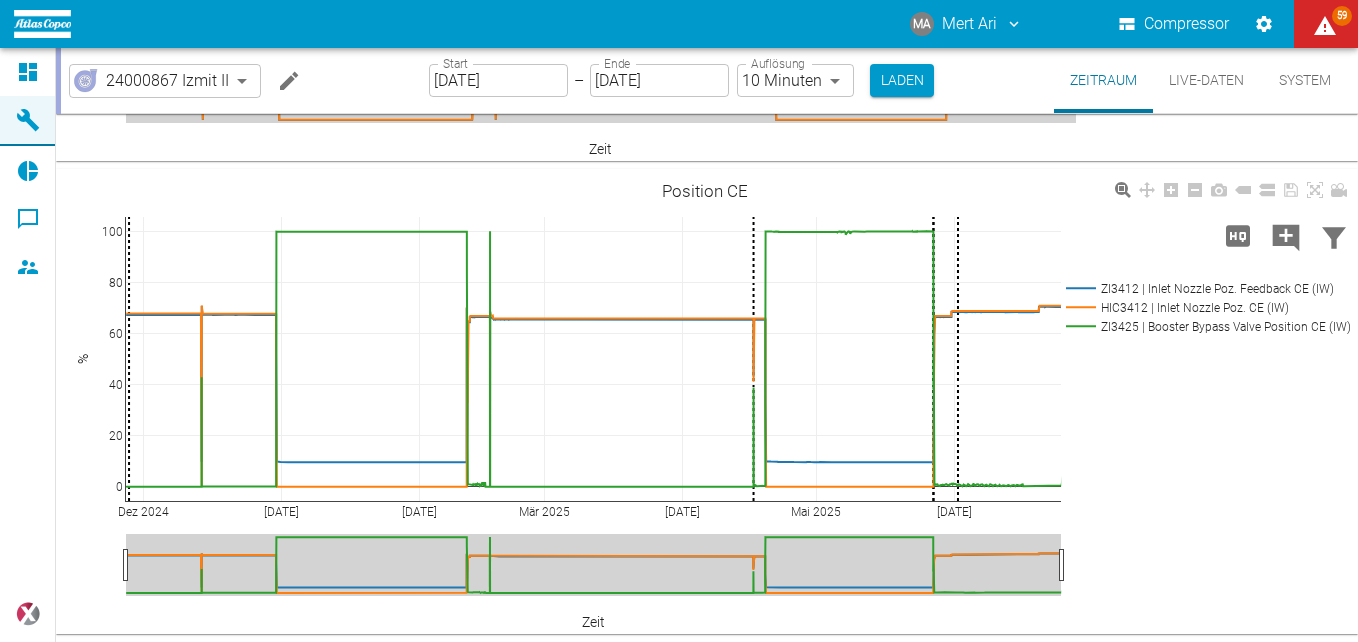 click on "Dez [DATE] 2025 [DATE] Mär 2025 [DATE] Mai 2025 [DATE] 0 20 40 60 80 100 ZI3412 | Inlet Nozzle Poz. Feedback CE (IW) HIC3412 | Inlet Nozzle Poz. CE (IW) ZI3425 | Booster Bypass Valve Position CE (IW) Position CE % Zeit" at bounding box center [704, 402] 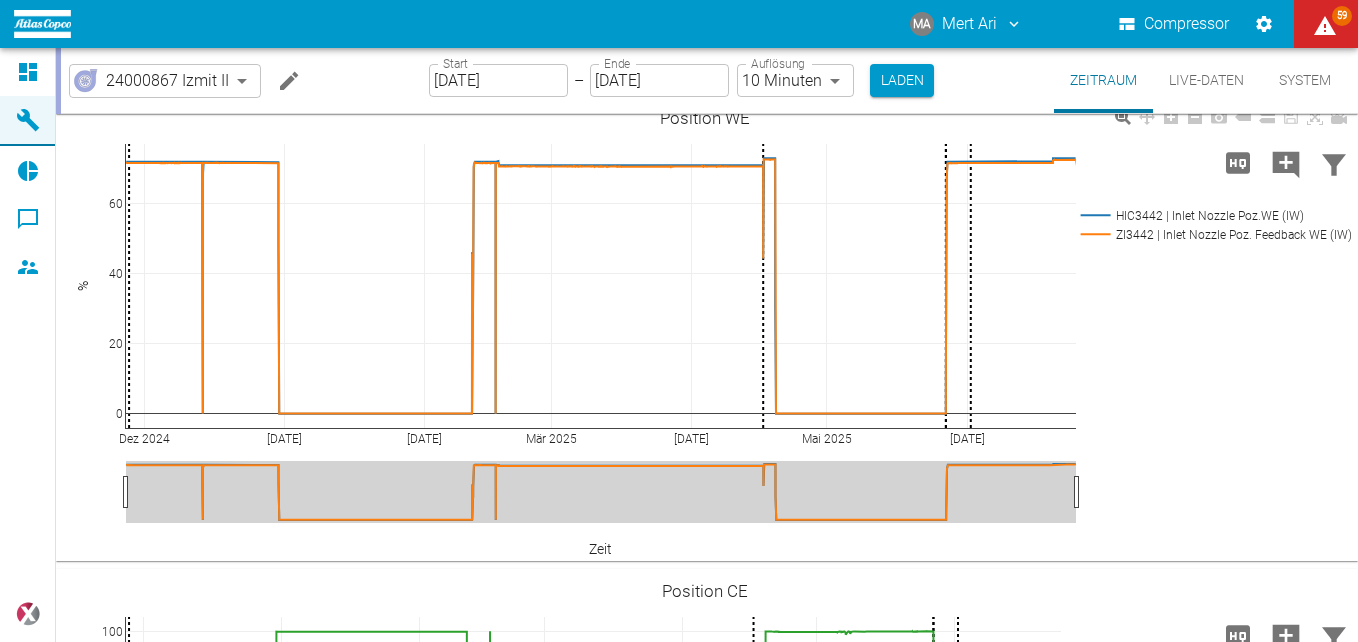 scroll, scrollTop: 8934, scrollLeft: 0, axis: vertical 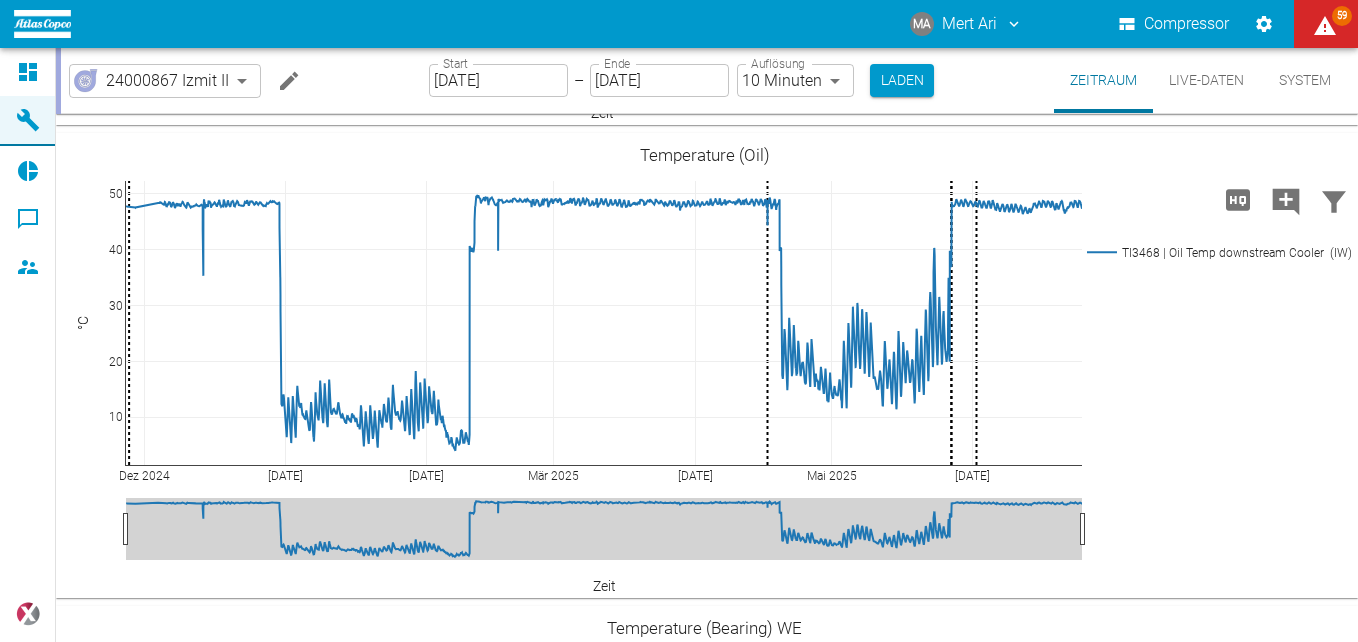 click on "MA Mert Ari Compressor 59 Dashboard Maschinen Reports Kommentare Mitglieder powered by Zeitraum Live-Daten System 24000867 Izmit II 00aa64c3-9ae2-4044-a2fd-a36682b7f98b ​ Zeitraum Live-Daten System 24000867 Izmit II 00aa64c3-9ae2-4044-a2fd-a36682b7f98b ​ Start 27.11.2024 Start  –  Ende 24.06.2025 Ende Auflösung 10 Minuten 10min Auflösung Laden Zeitraum Live-Daten System Dez 2024 Jan 2025 Feb 2025 Mär 2025 Apr 2025 Mai 2025 Jun 2025 0 10 20 30 40 VXI3441 | X-Vibration WE (IW) VYI3441 | Y-Vibration WE (IW) Vibration WE - Zeit Dez 2024 Jan 2025 Feb 2025 Mär 2025 Apr 2025 Mai 2025 Jun 2025 0 5 10 15 20 25 VXT3411 | X-Vibration CE (IW) VYT3411 | Y-Vibration CE (IW) Vibration CE - Zeit Dez 2024 Jan 2025 Feb 2025 Mär 2025 Apr 2025 Mai 2025 Jun 2025 300 350 400 450 500 550 600 650 OperatingHours (IW) Zeit h Zeit Dez 2024 Jan 2025 Feb 2025 Mär 2025 Apr 2025 Mai 2025 Jun 2025 −100 0 100 200 300 400 TI3453 | Booster Outlet Temp. WE (IW) TI3441 | Turbine Inlet Temp. WE (IW) TI3454 | Gas Outlet Temp.WE (IW)" at bounding box center (679, 321) 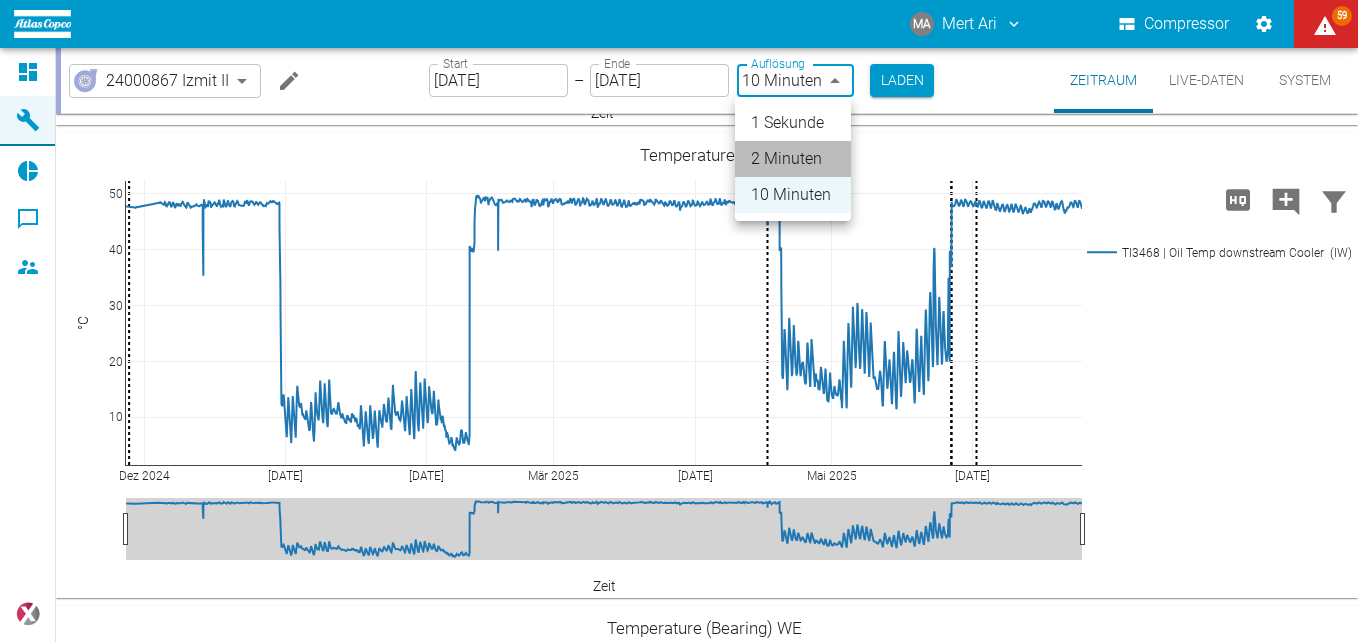click on "2 Minuten" at bounding box center [793, 159] 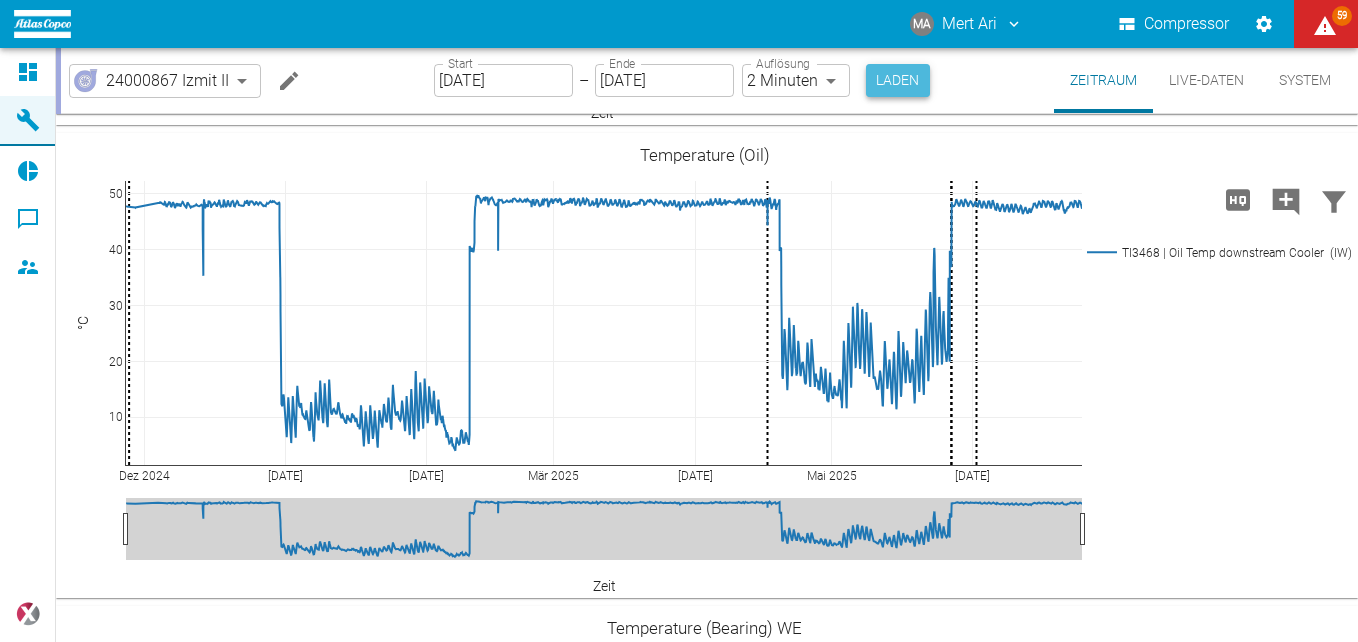 drag, startPoint x: 884, startPoint y: 82, endPoint x: 901, endPoint y: 82, distance: 17 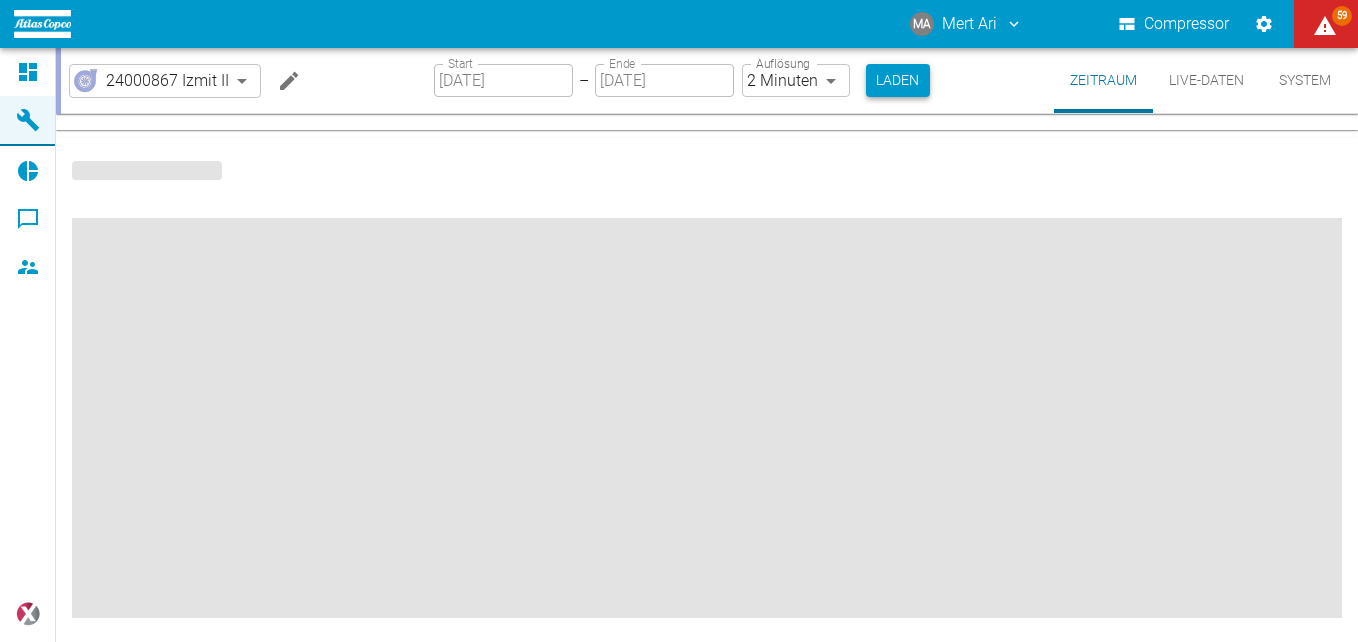 scroll, scrollTop: 490, scrollLeft: 0, axis: vertical 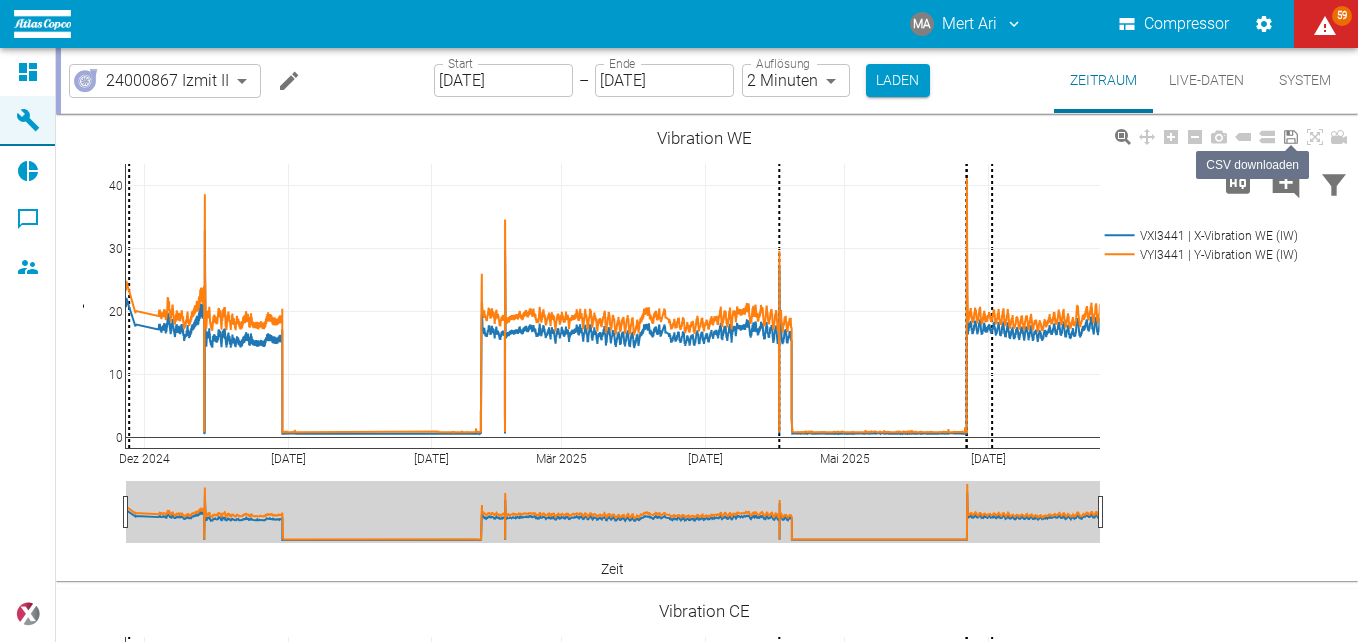 click 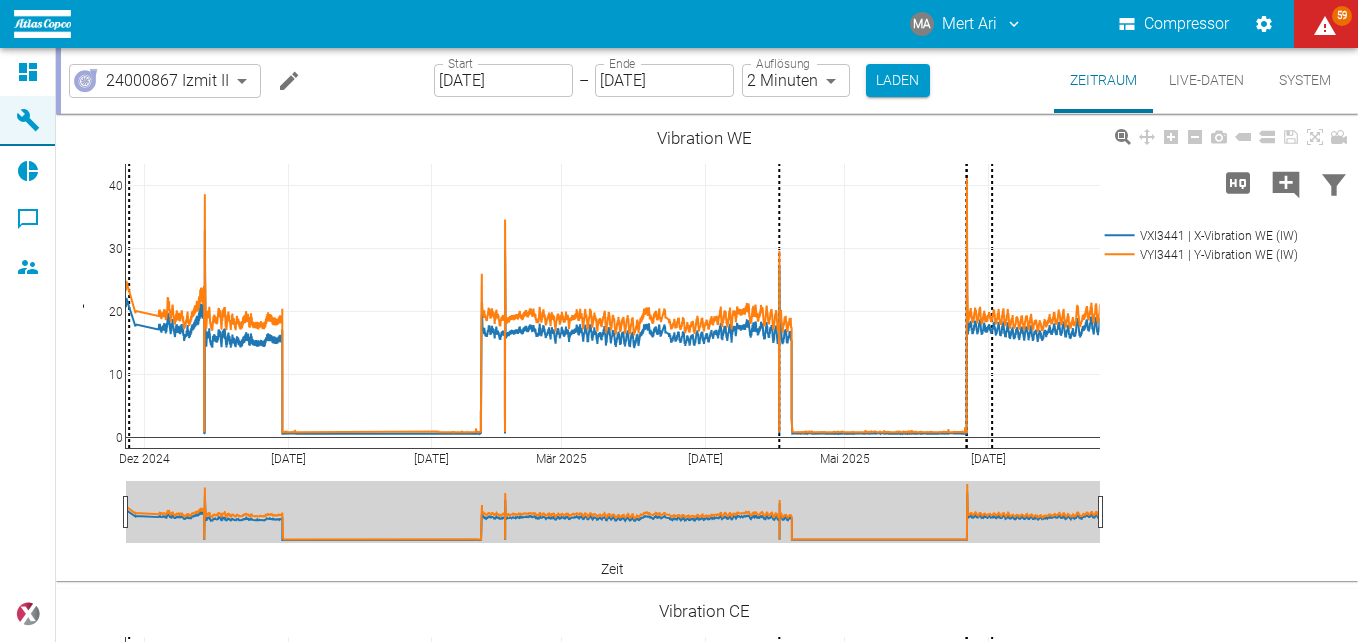 scroll, scrollTop: 100, scrollLeft: 0, axis: vertical 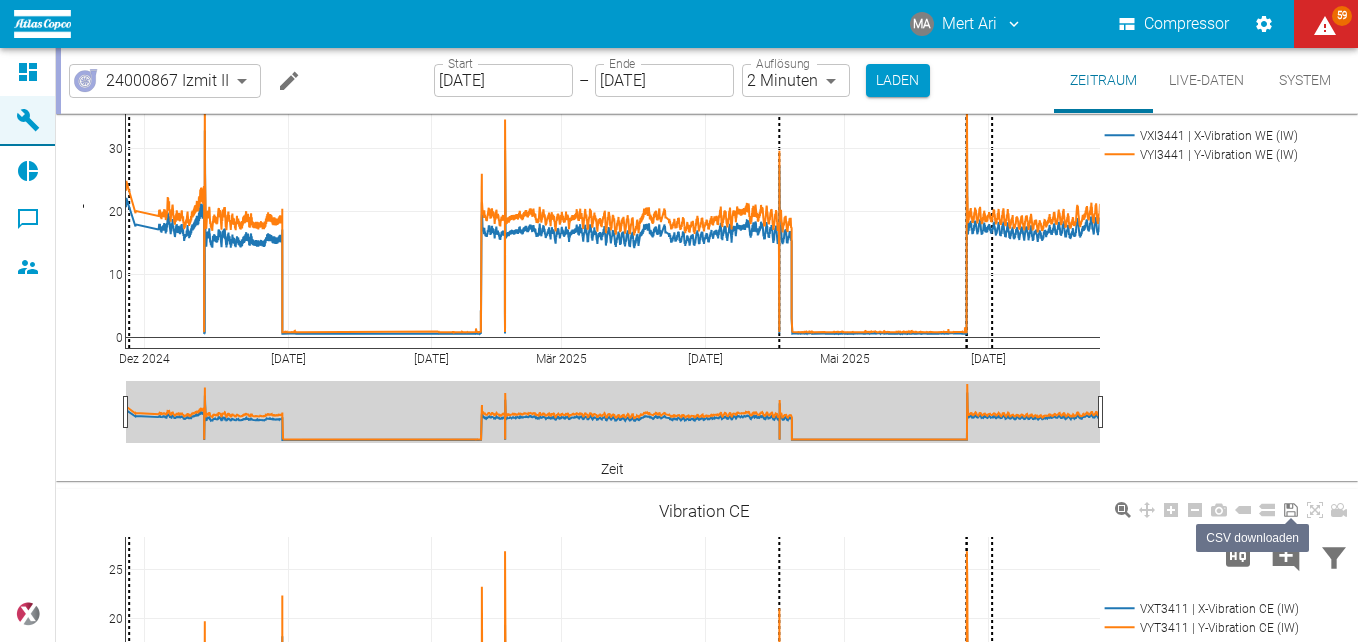 click 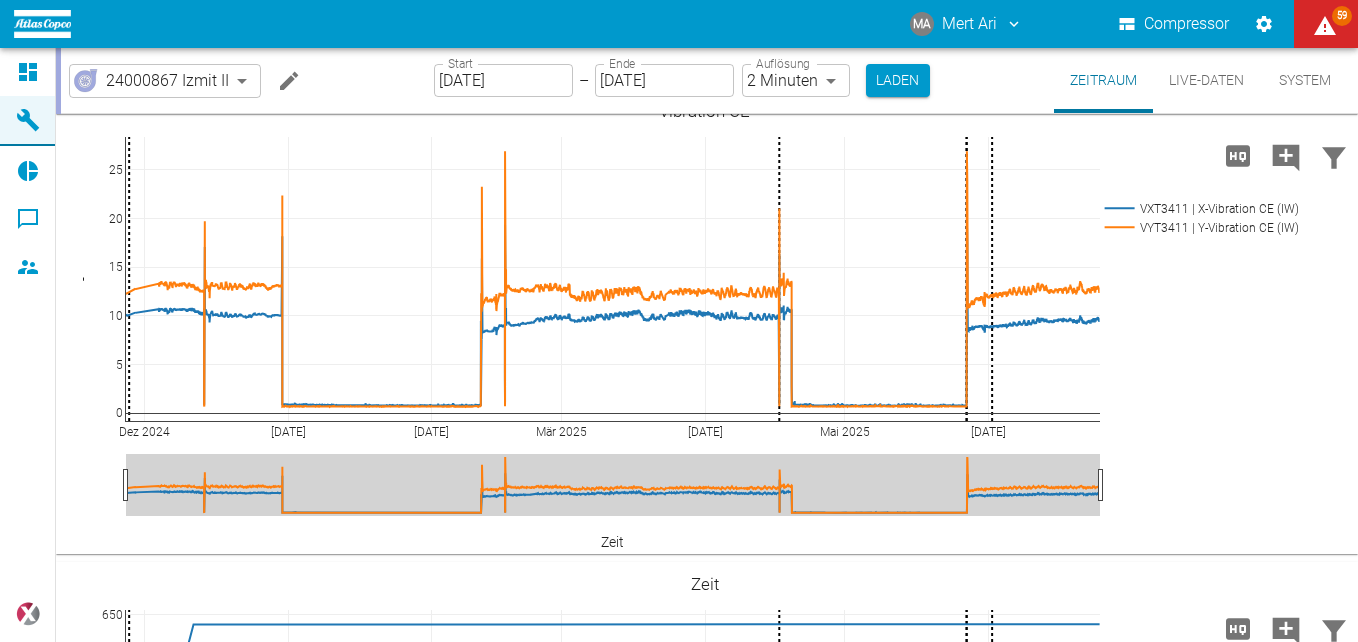 scroll, scrollTop: 700, scrollLeft: 0, axis: vertical 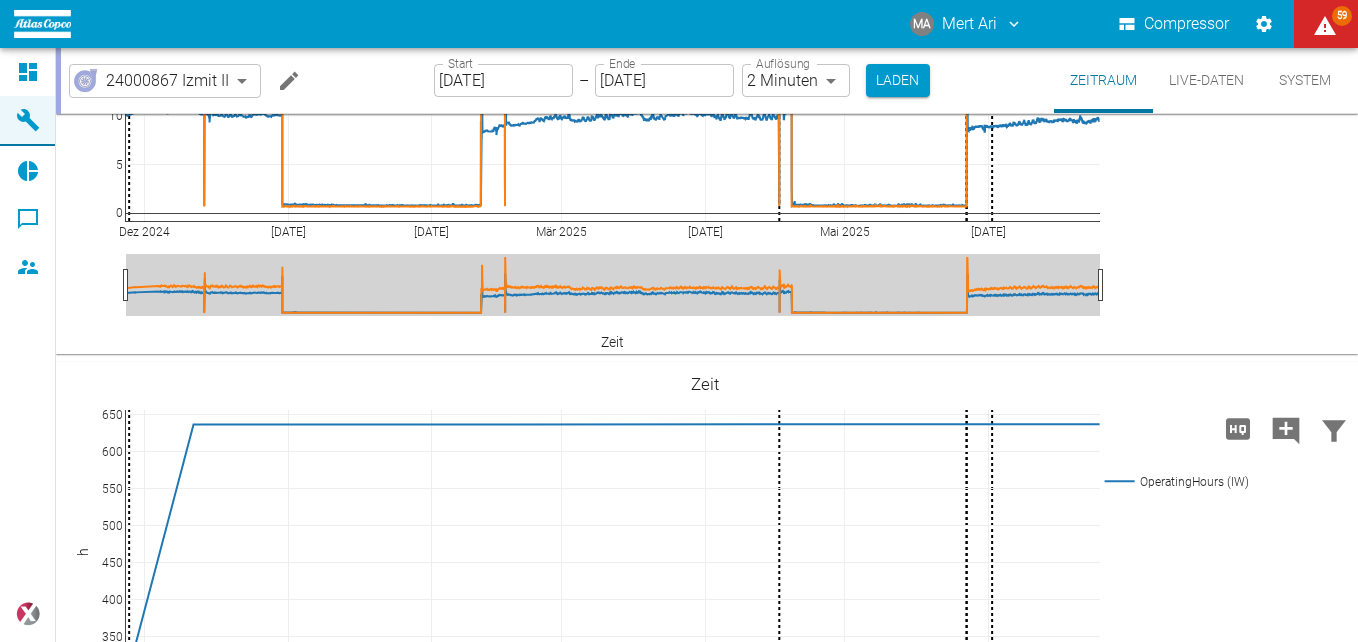 click on "Dez 2024 Jan 2025 Feb 2025 Mär 2025 Apr 2025 Mai 2025 Jun 2025 0 5 10 15 20 25 VXT3411 | X-Vibration CE (IW) VYT3411 | Y-Vibration CE (IW) Vibration CE - Zeit" at bounding box center (704, 122) 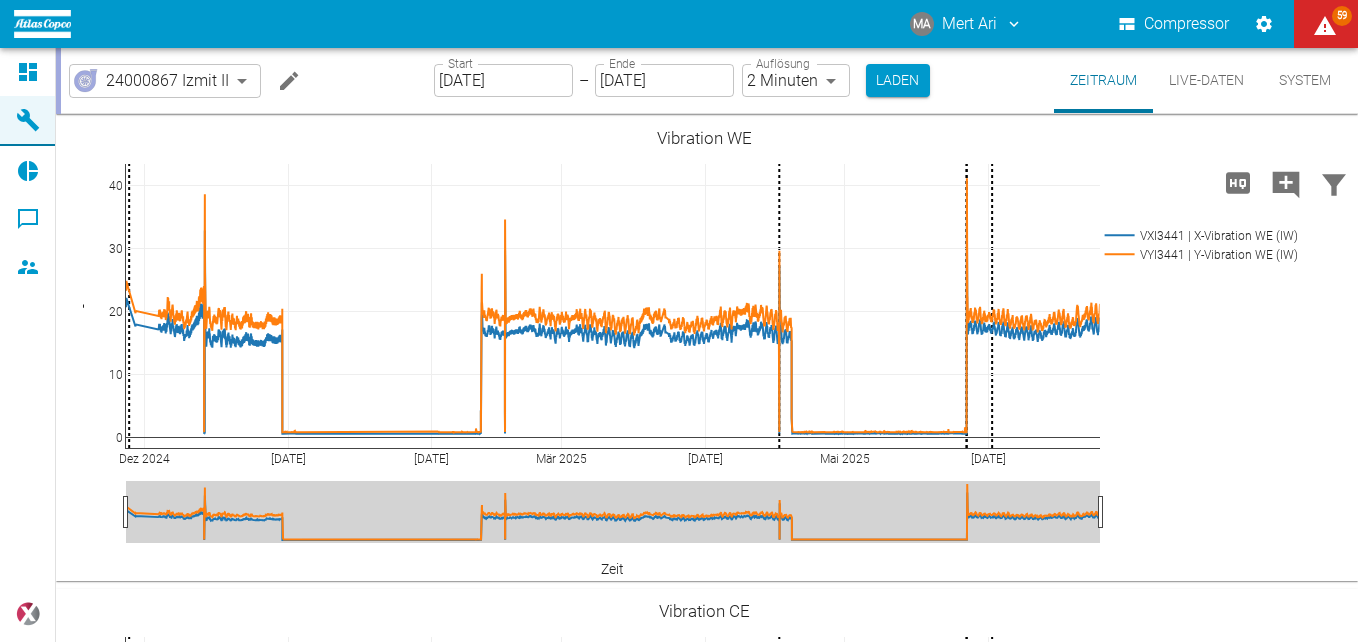 scroll, scrollTop: 0, scrollLeft: 0, axis: both 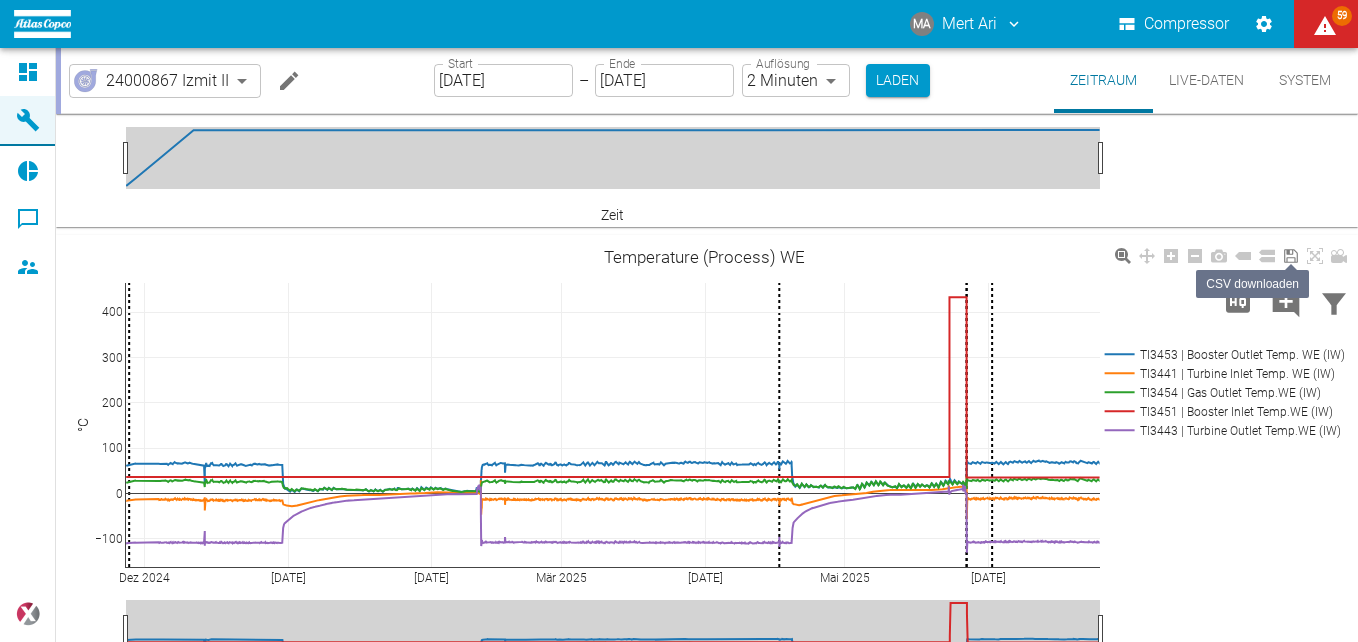 click 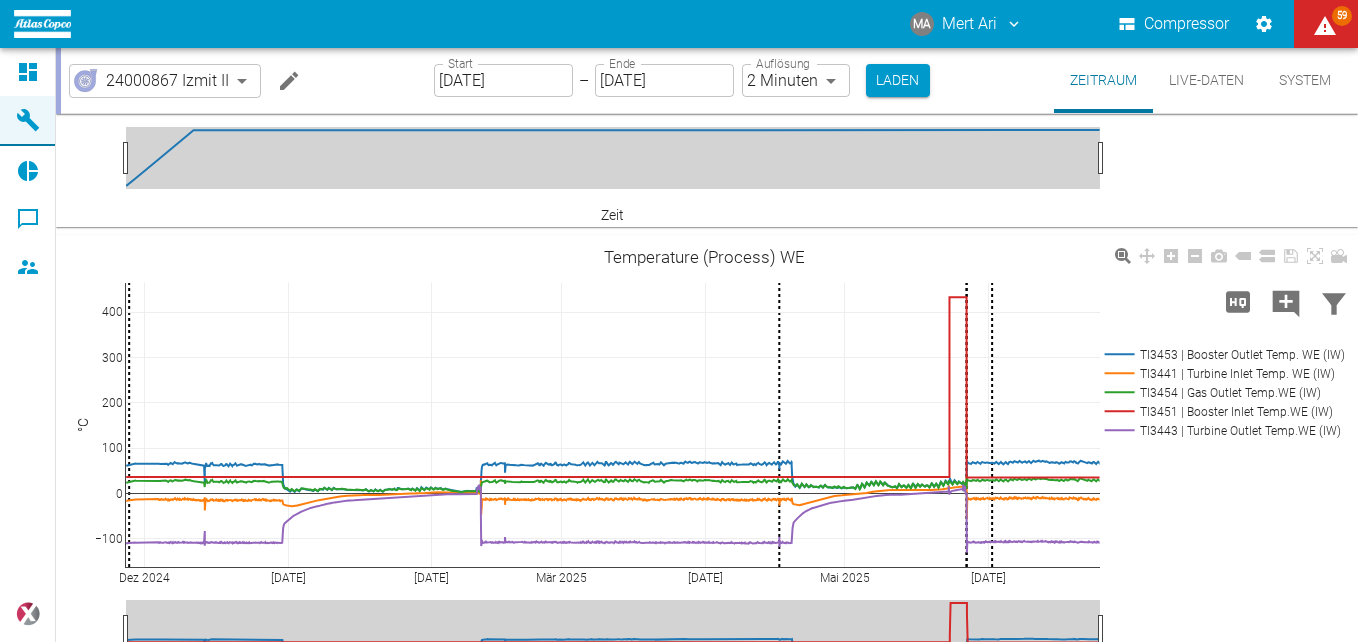 scroll, scrollTop: 1600, scrollLeft: 0, axis: vertical 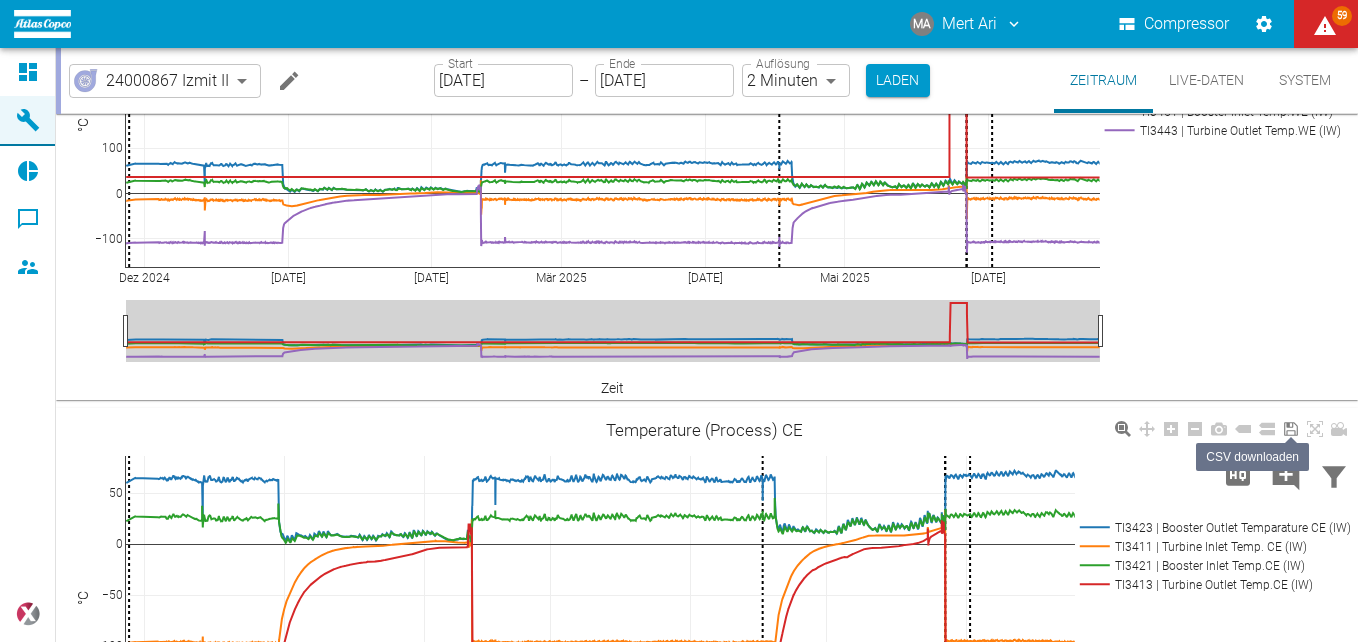 drag, startPoint x: 1291, startPoint y: 431, endPoint x: 1310, endPoint y: 528, distance: 98.84331 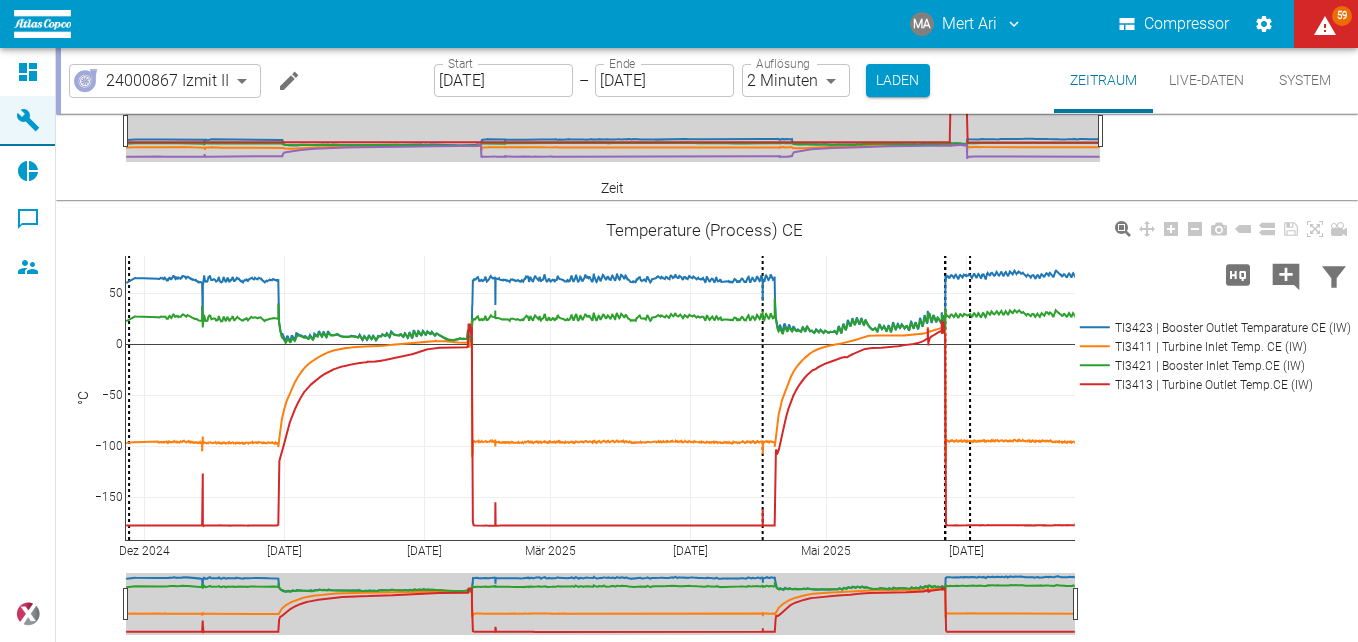 scroll, scrollTop: 2200, scrollLeft: 0, axis: vertical 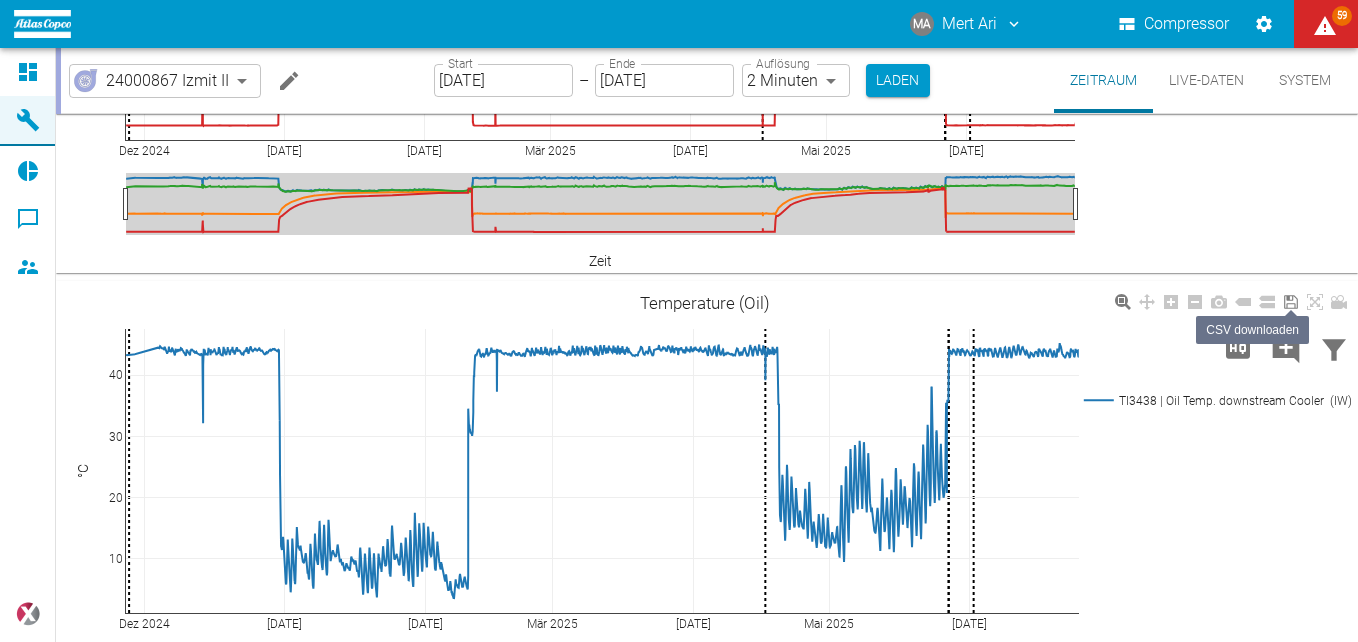 click 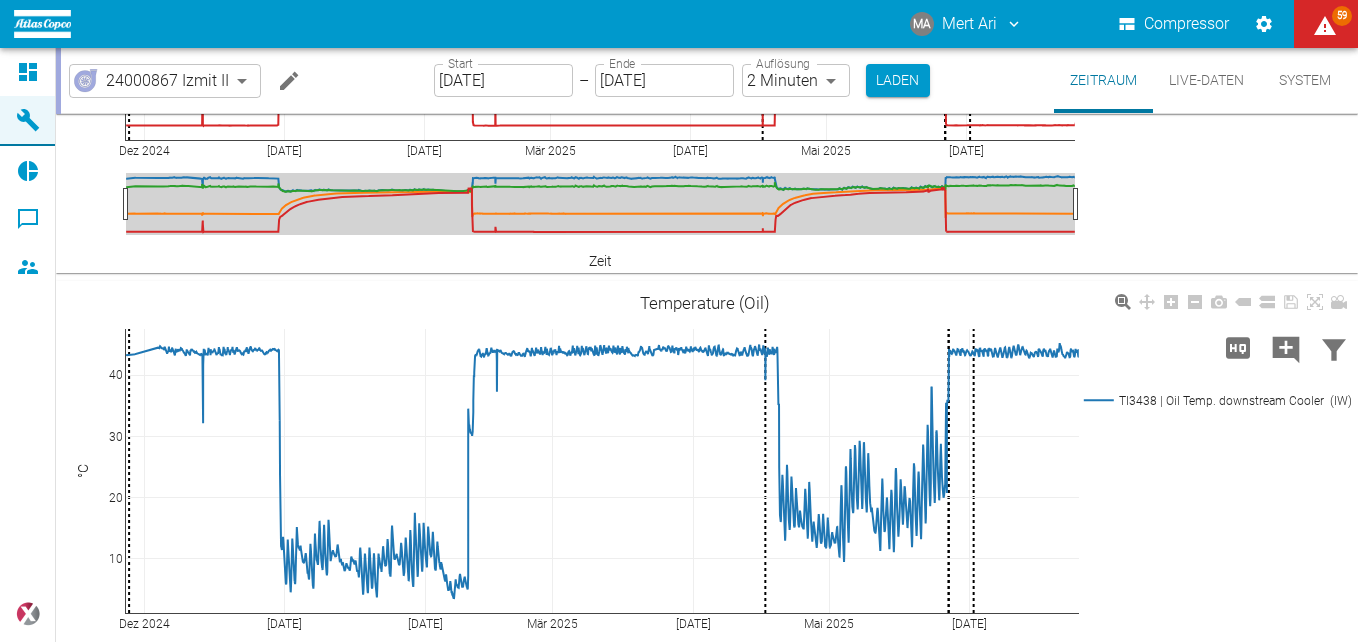 scroll, scrollTop: 2500, scrollLeft: 0, axis: vertical 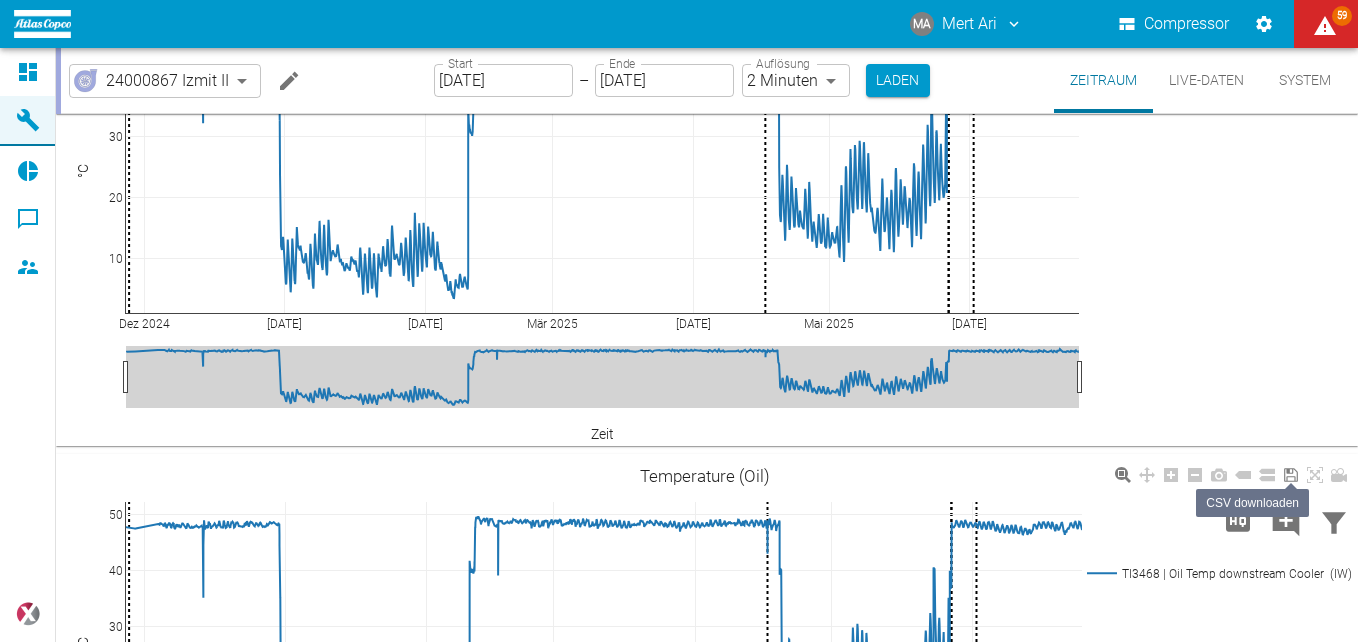 click 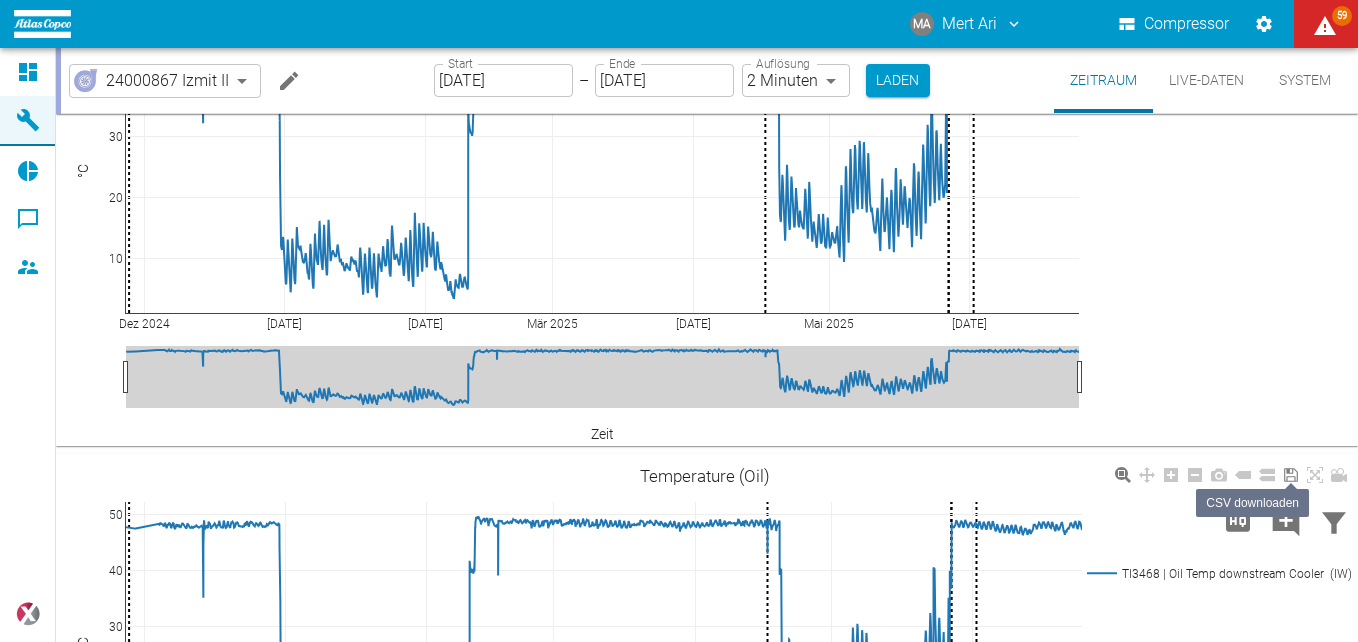 scroll, scrollTop: 2800, scrollLeft: 0, axis: vertical 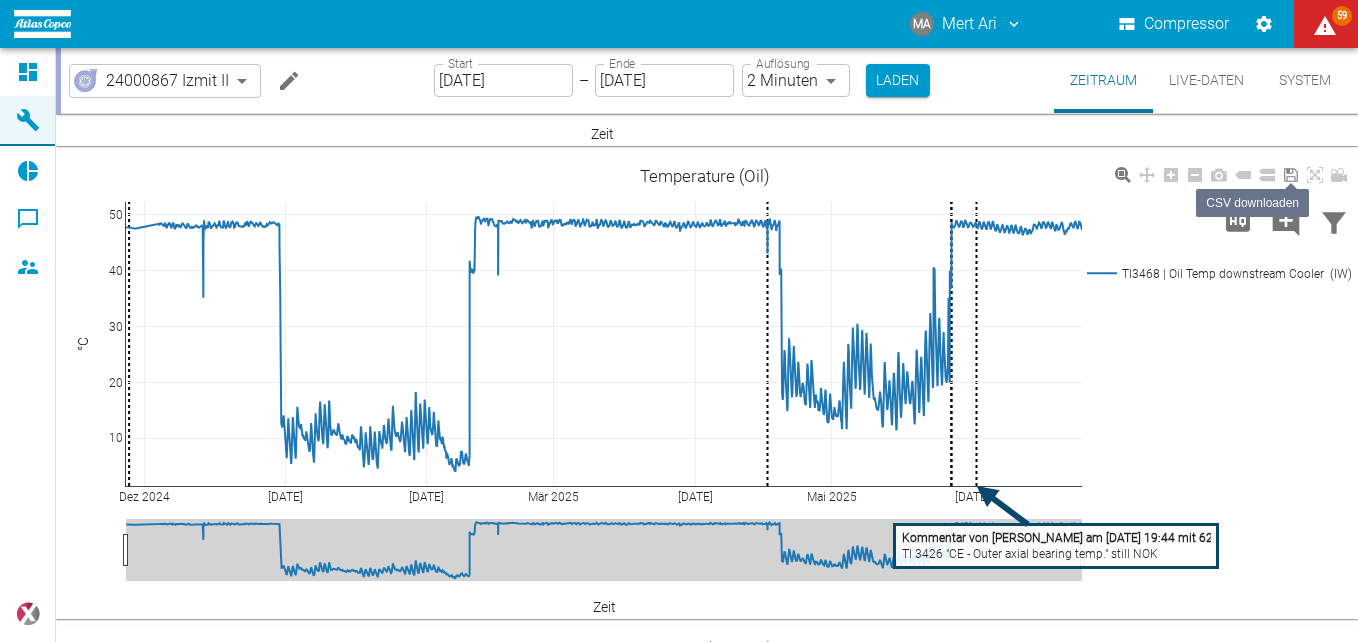 click 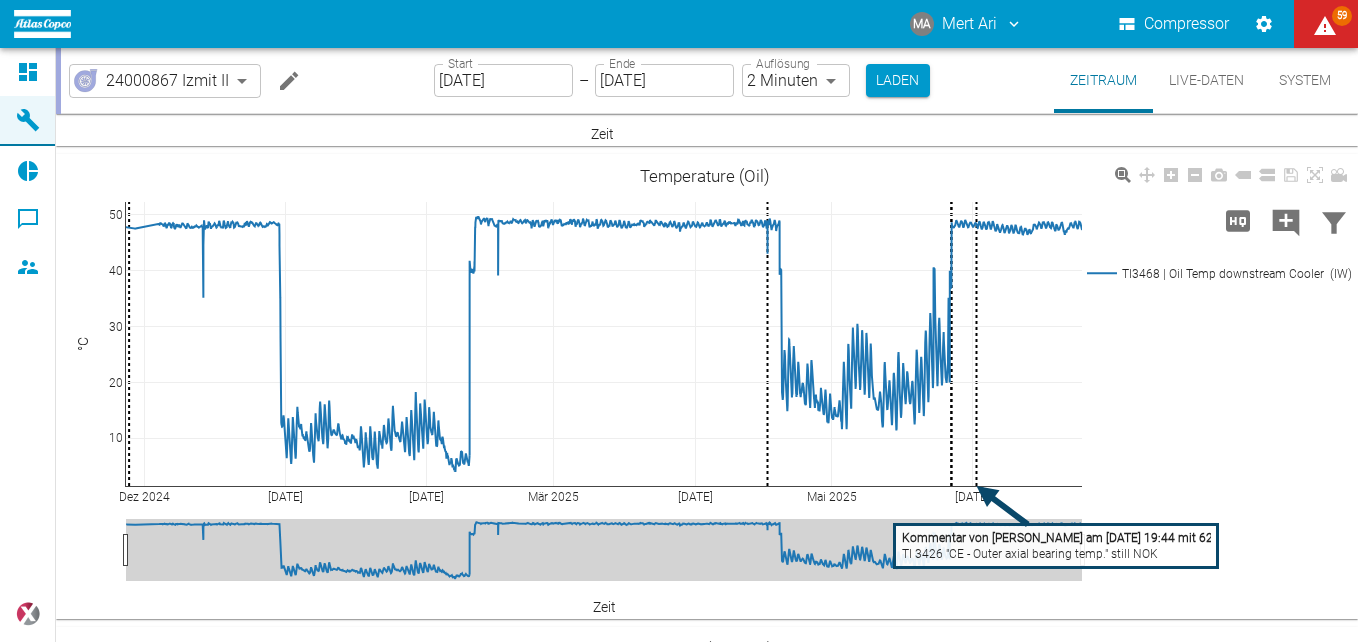 scroll, scrollTop: 3000, scrollLeft: 0, axis: vertical 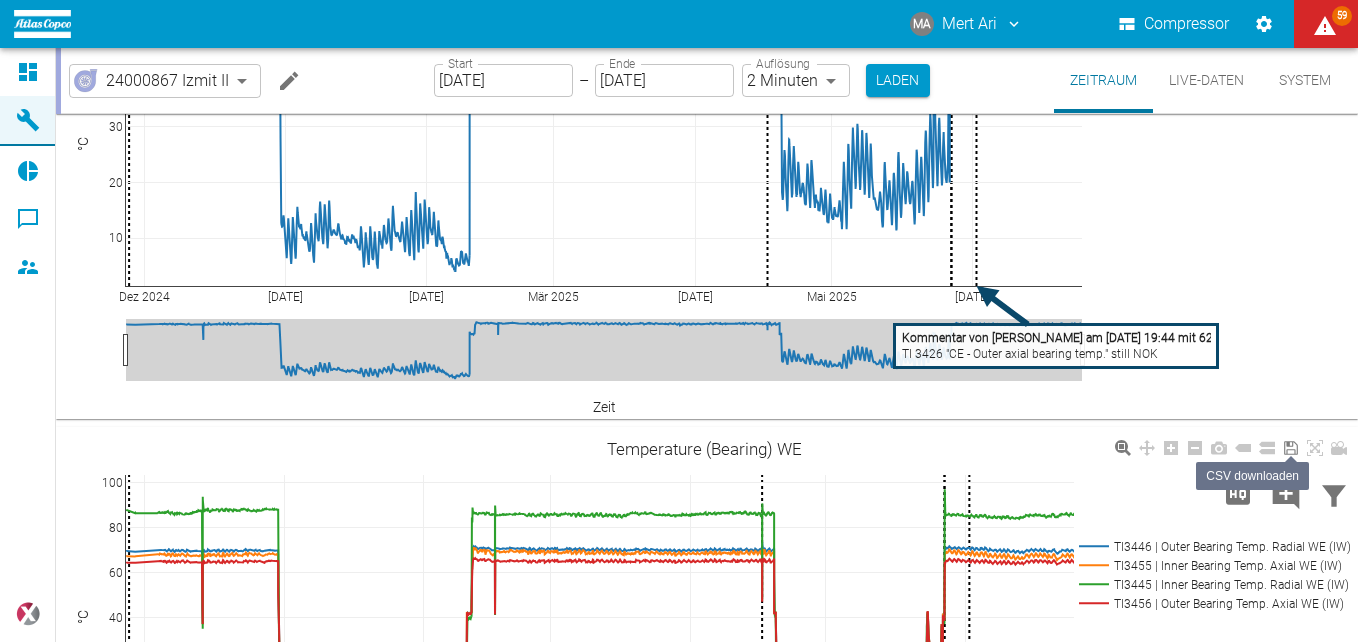 click 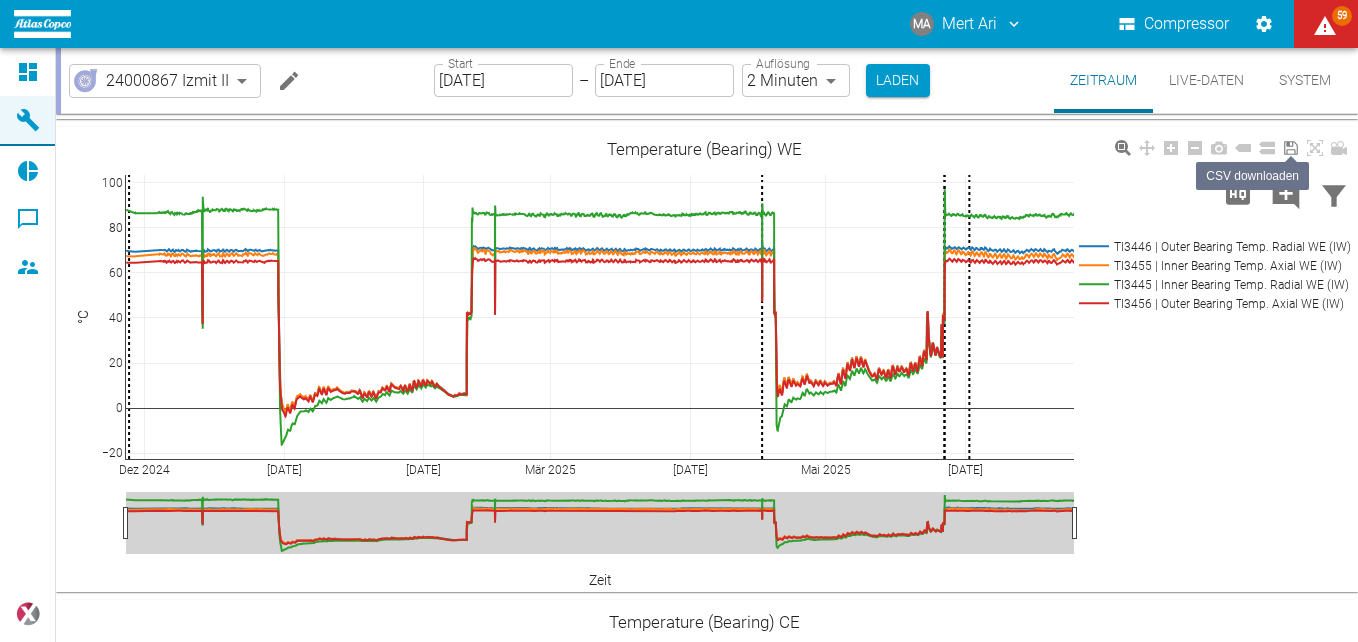 scroll, scrollTop: 3600, scrollLeft: 0, axis: vertical 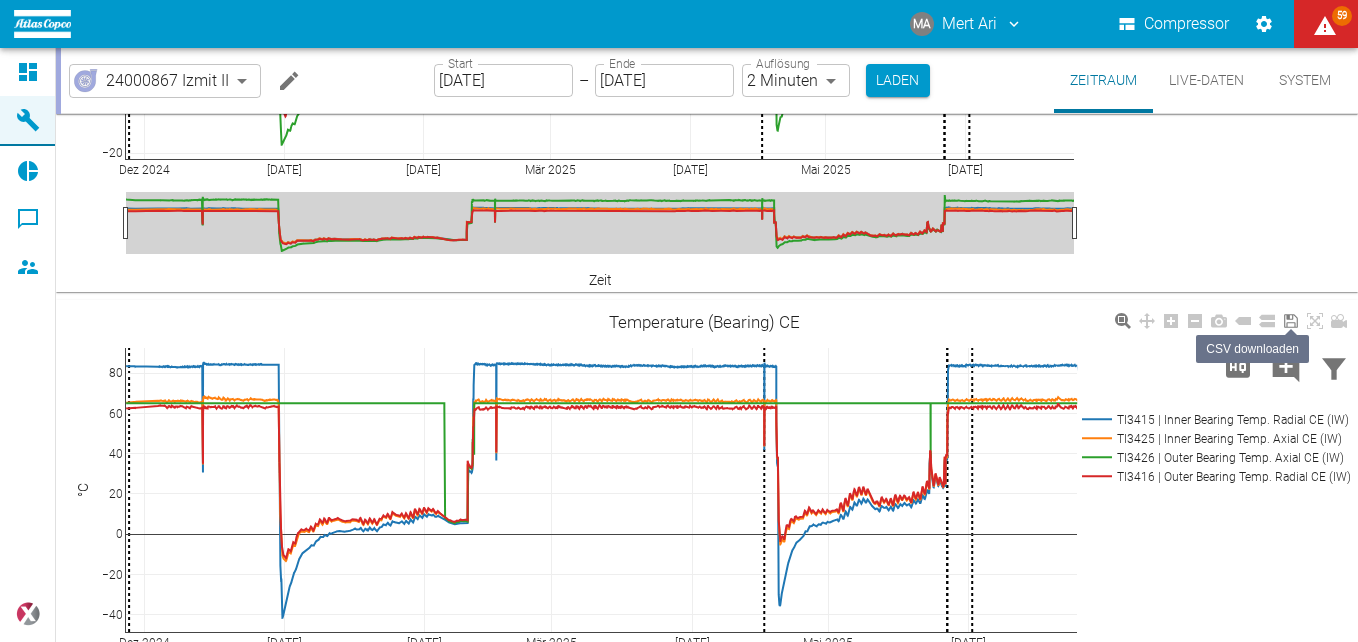click 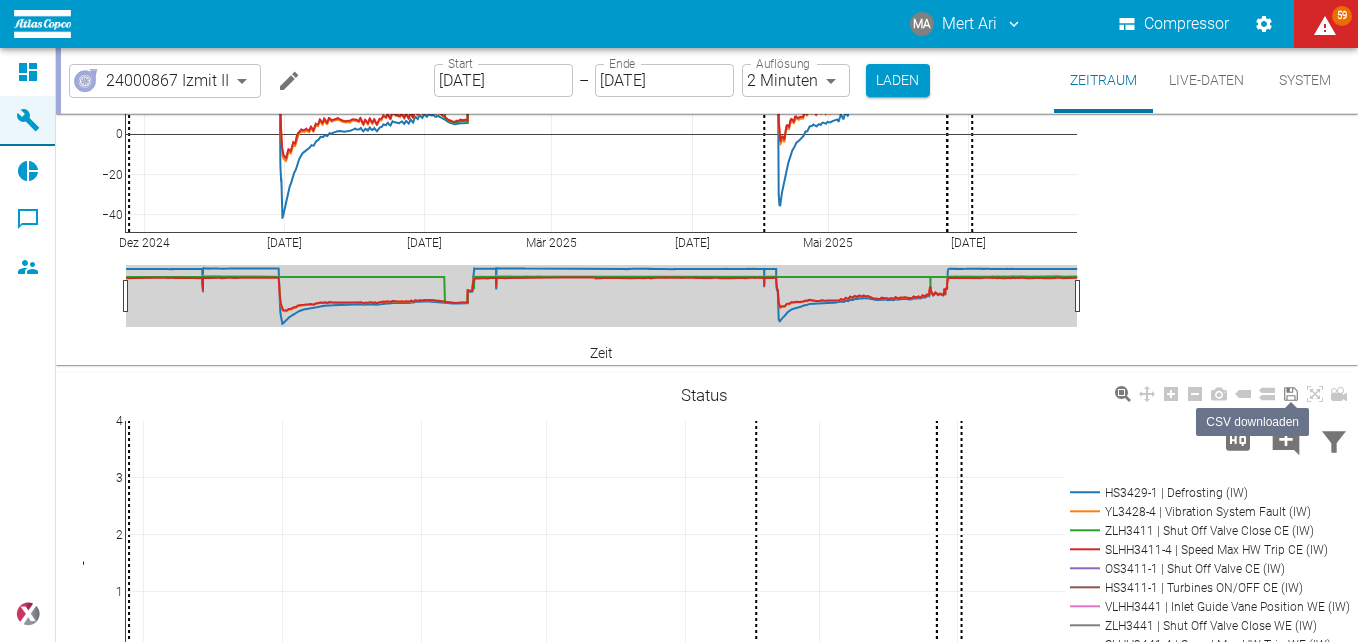 scroll, scrollTop: 4400, scrollLeft: 0, axis: vertical 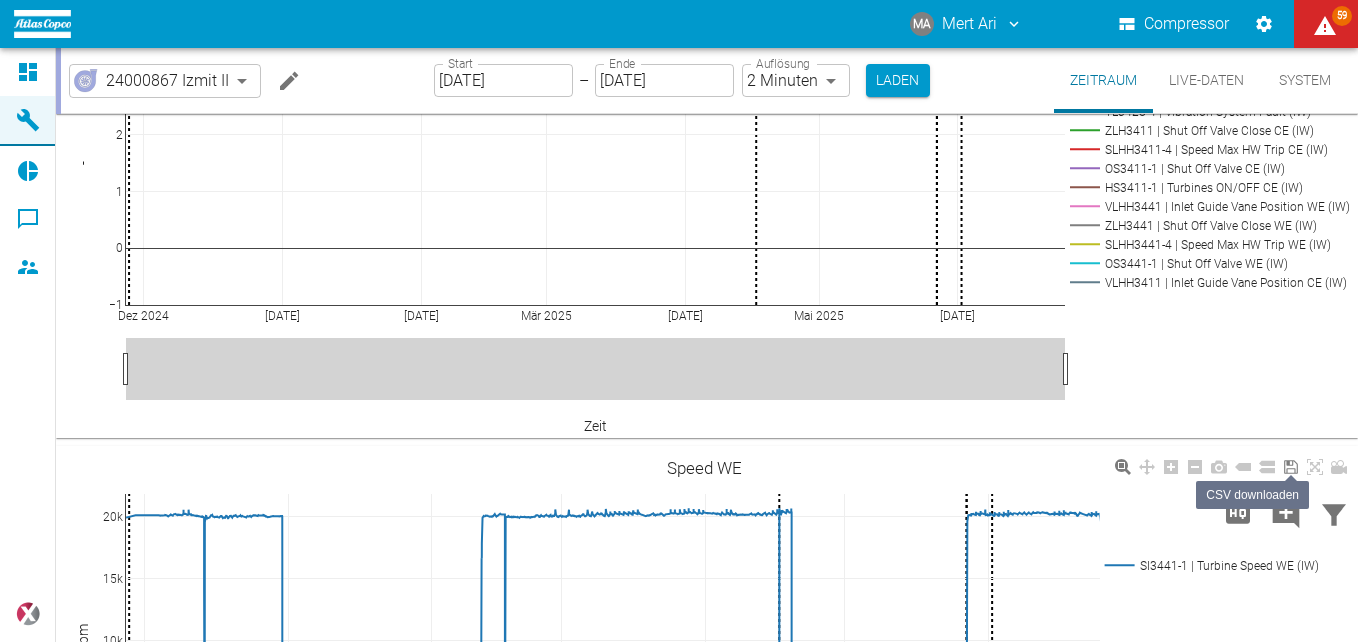 click 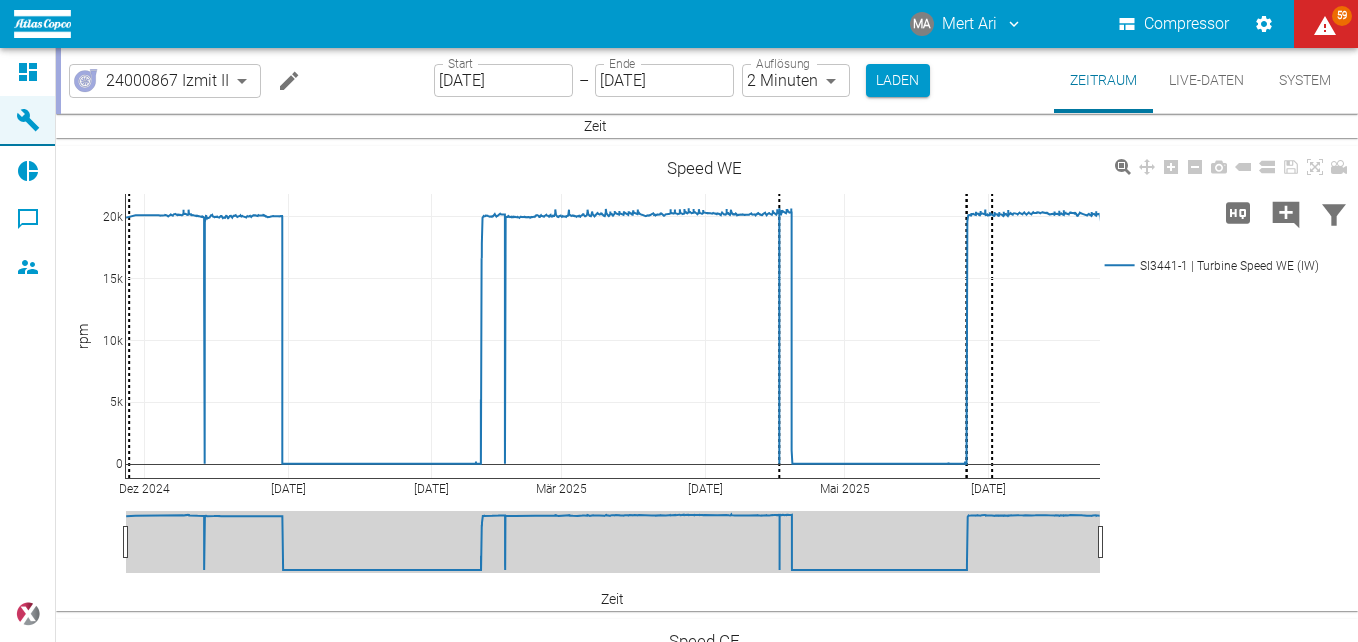 scroll, scrollTop: 4900, scrollLeft: 0, axis: vertical 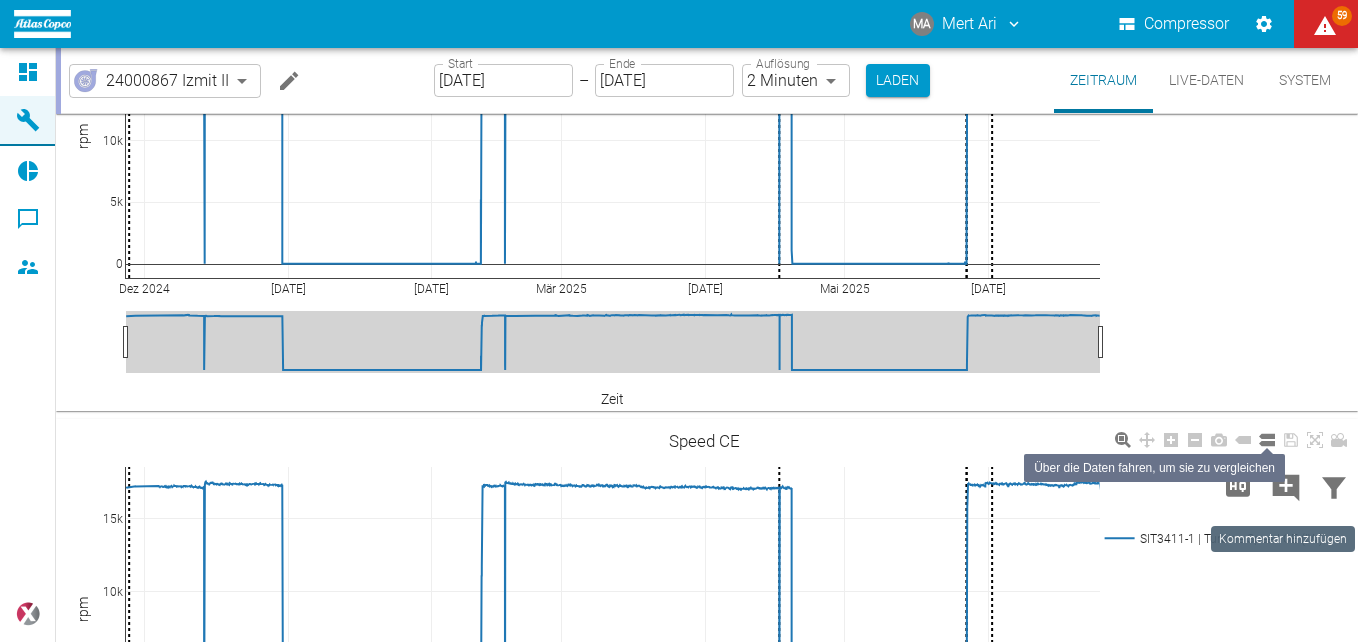 click 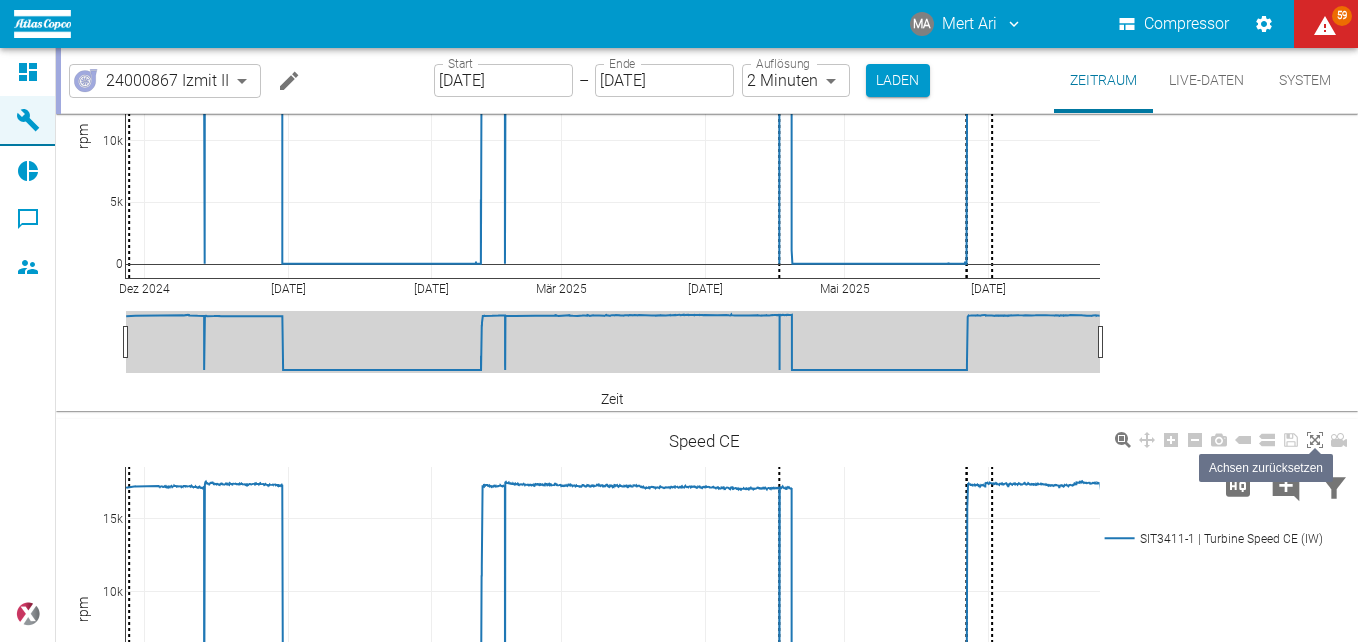 scroll, scrollTop: 5300, scrollLeft: 0, axis: vertical 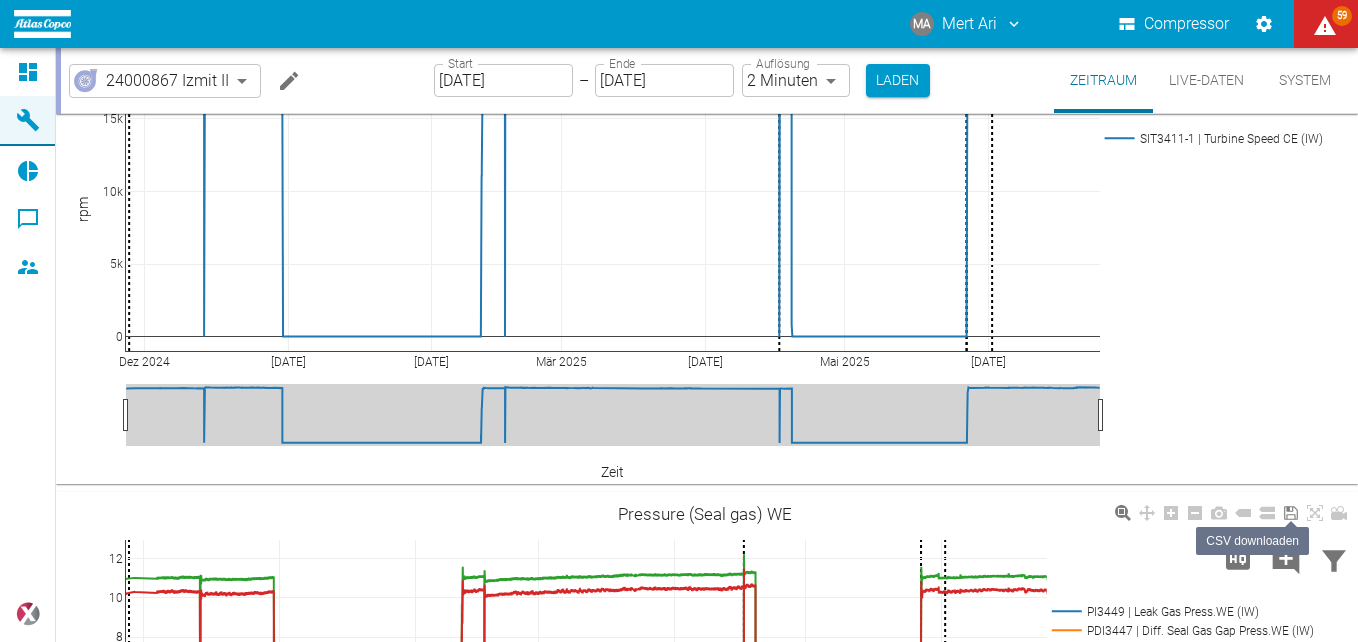 click 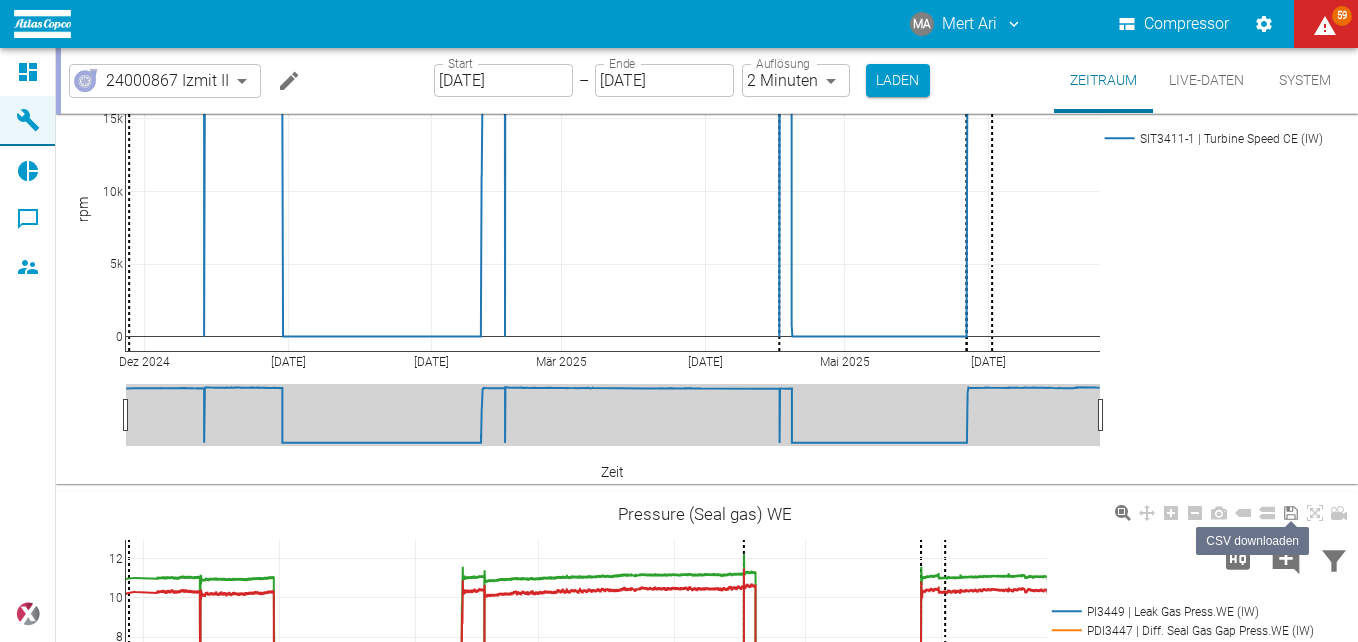 scroll, scrollTop: 5700, scrollLeft: 0, axis: vertical 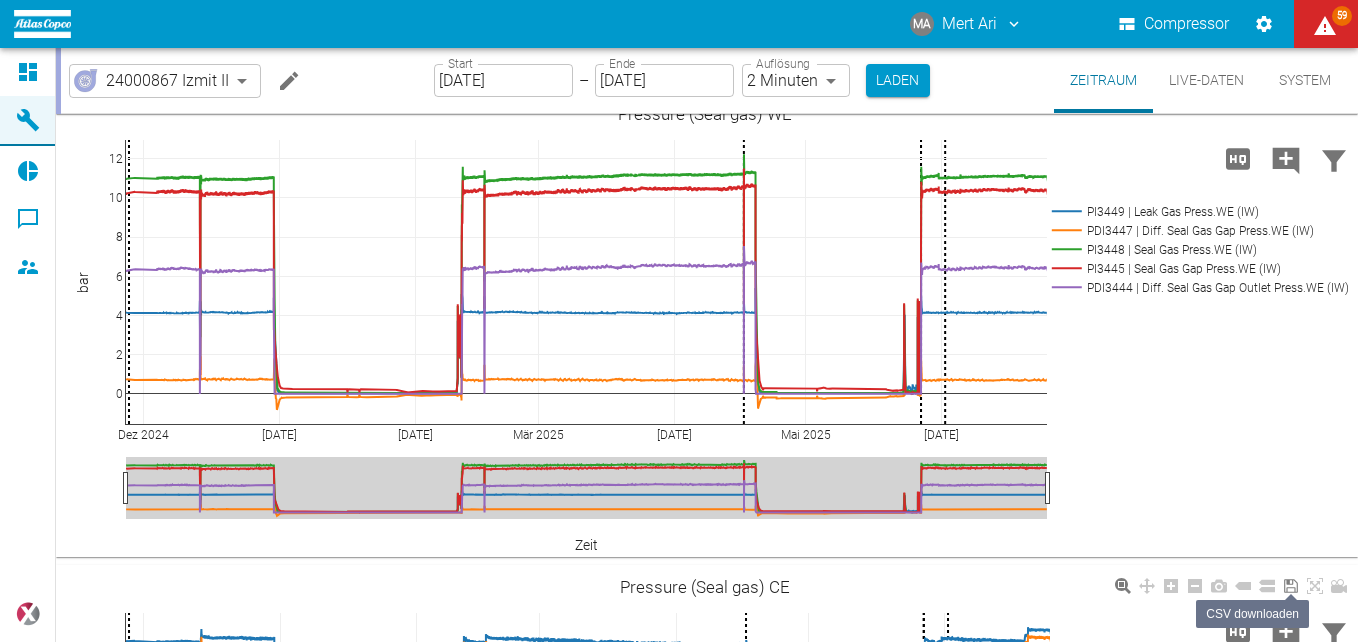 click 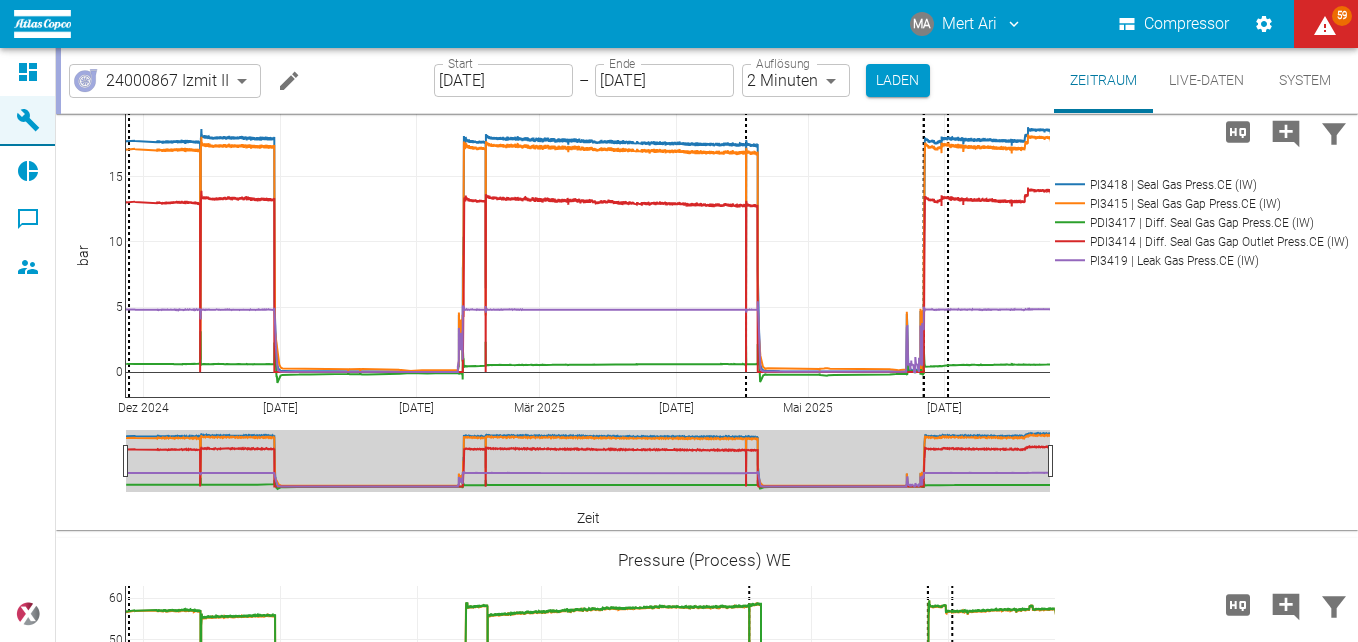 scroll, scrollTop: 6300, scrollLeft: 0, axis: vertical 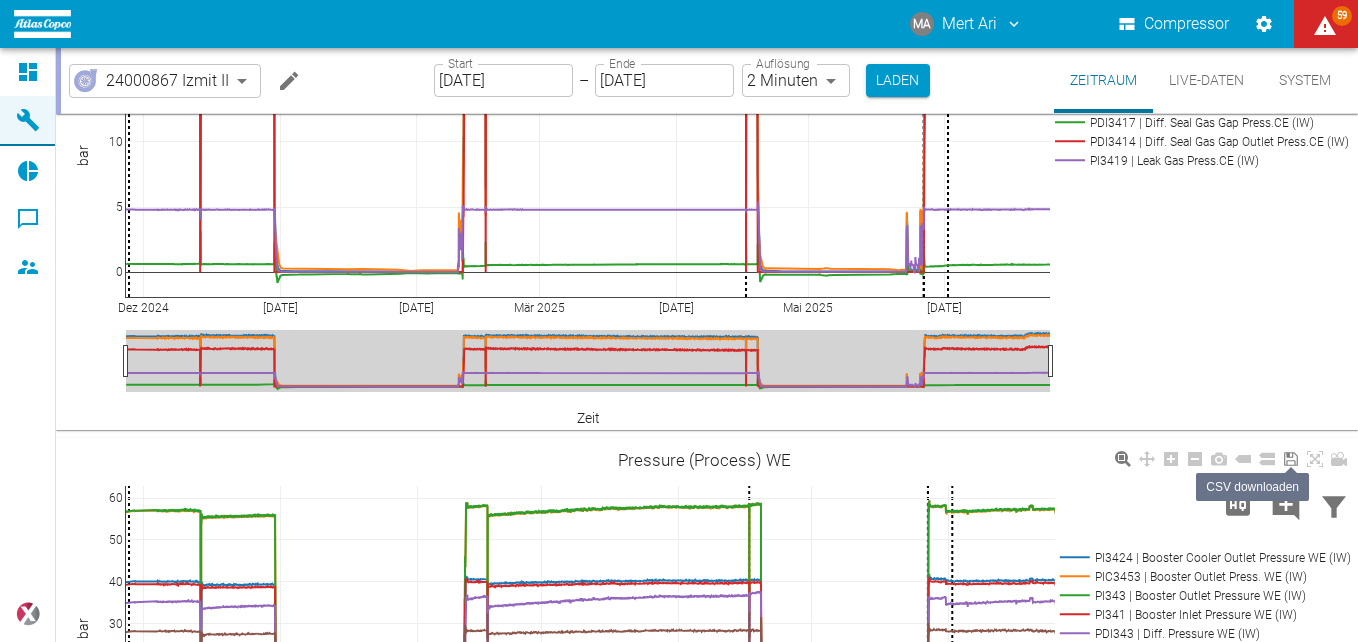 click 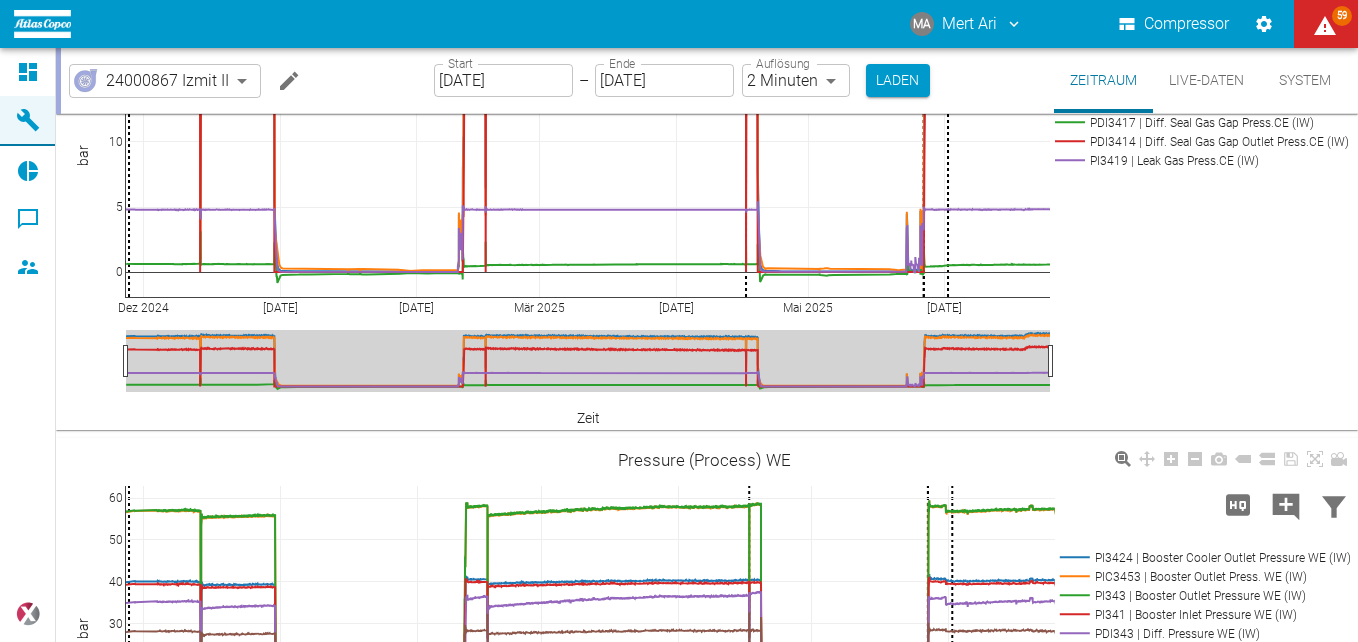 scroll, scrollTop: 6800, scrollLeft: 0, axis: vertical 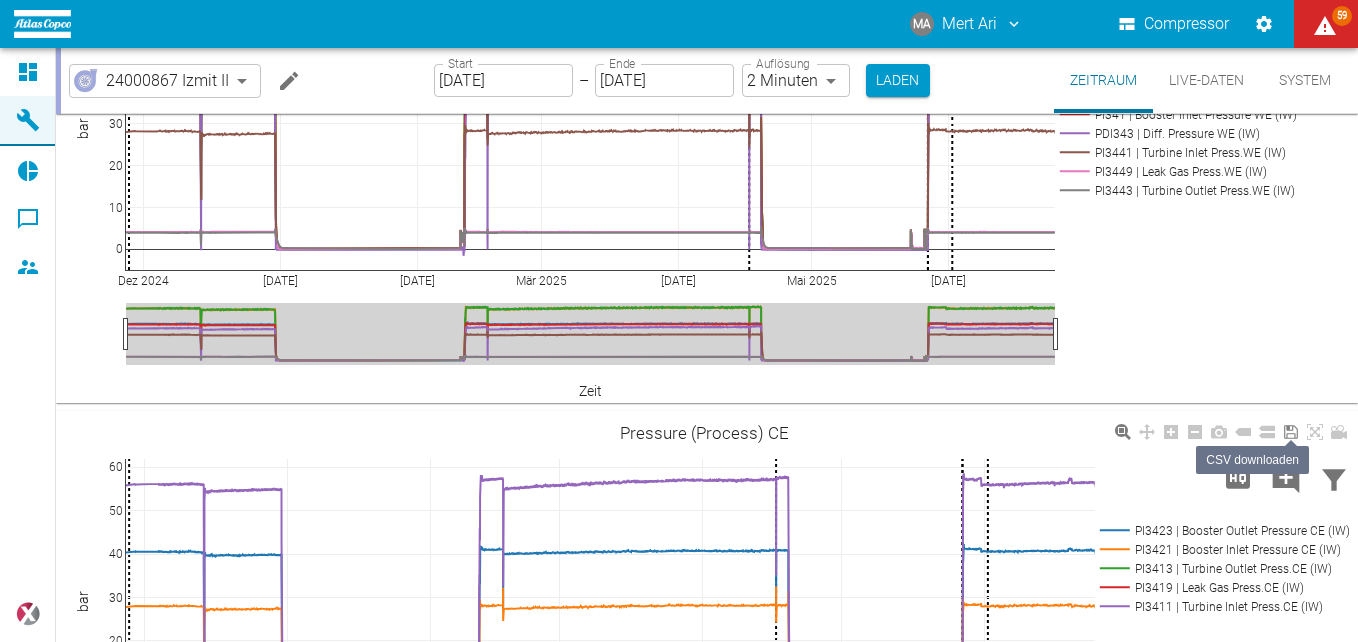 click 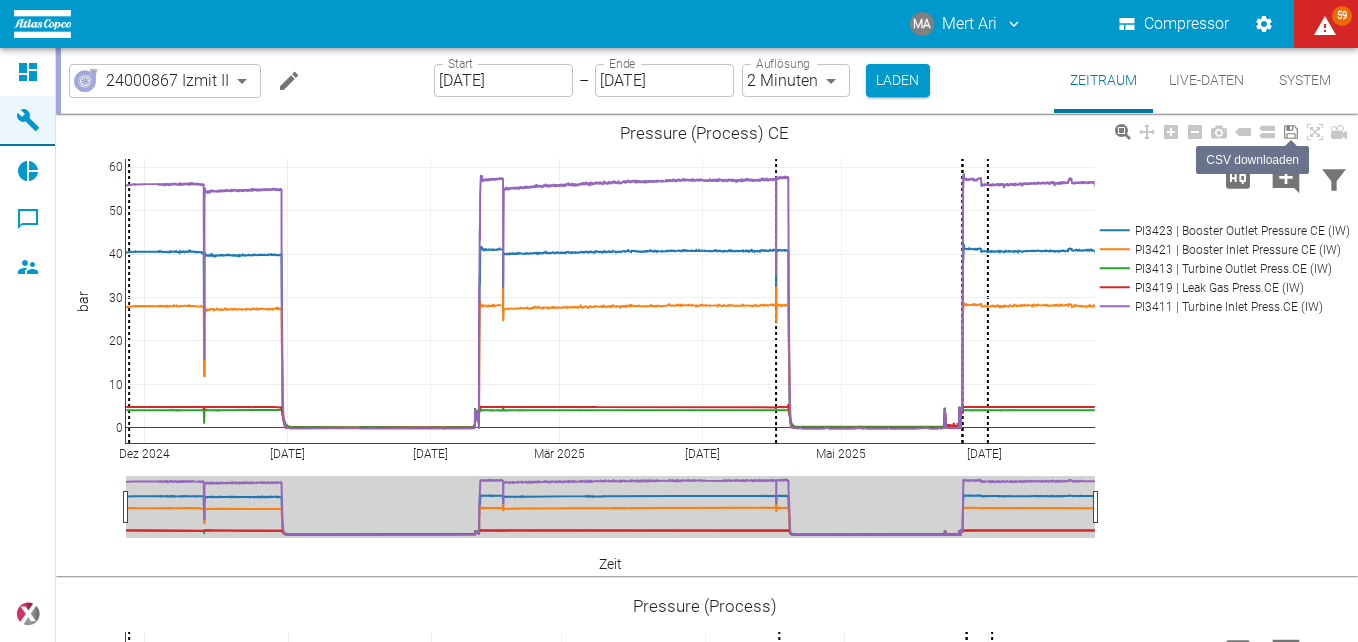 scroll, scrollTop: 7300, scrollLeft: 0, axis: vertical 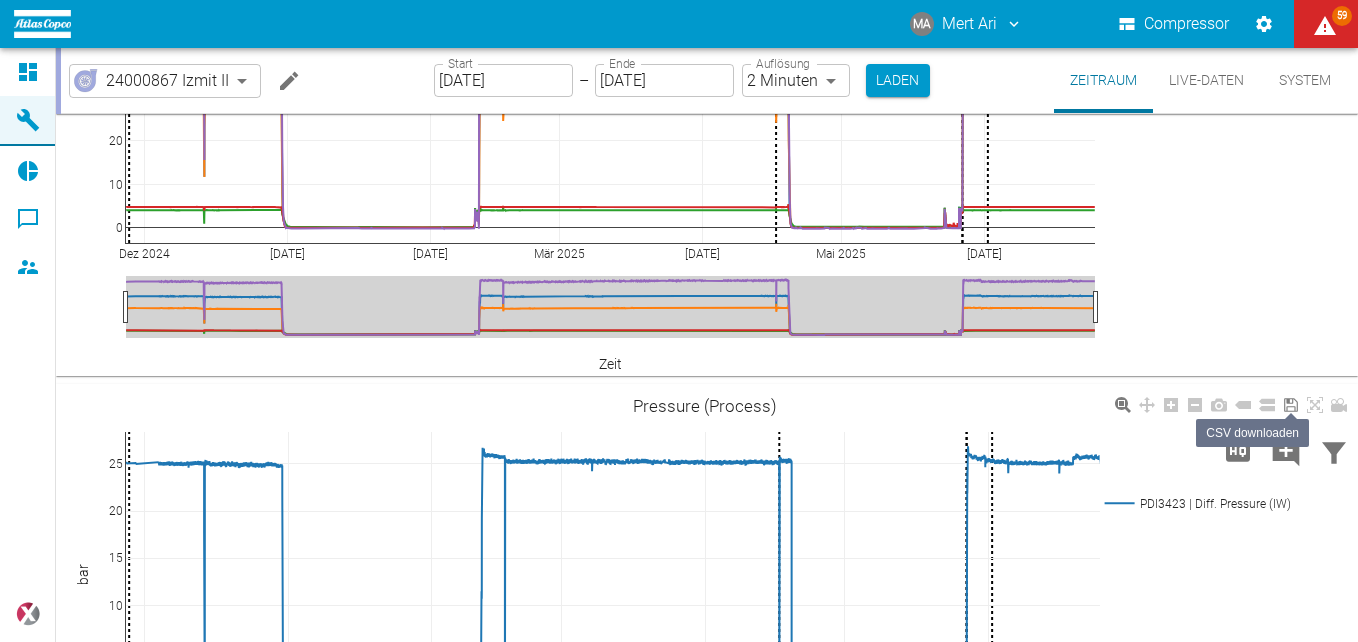 click 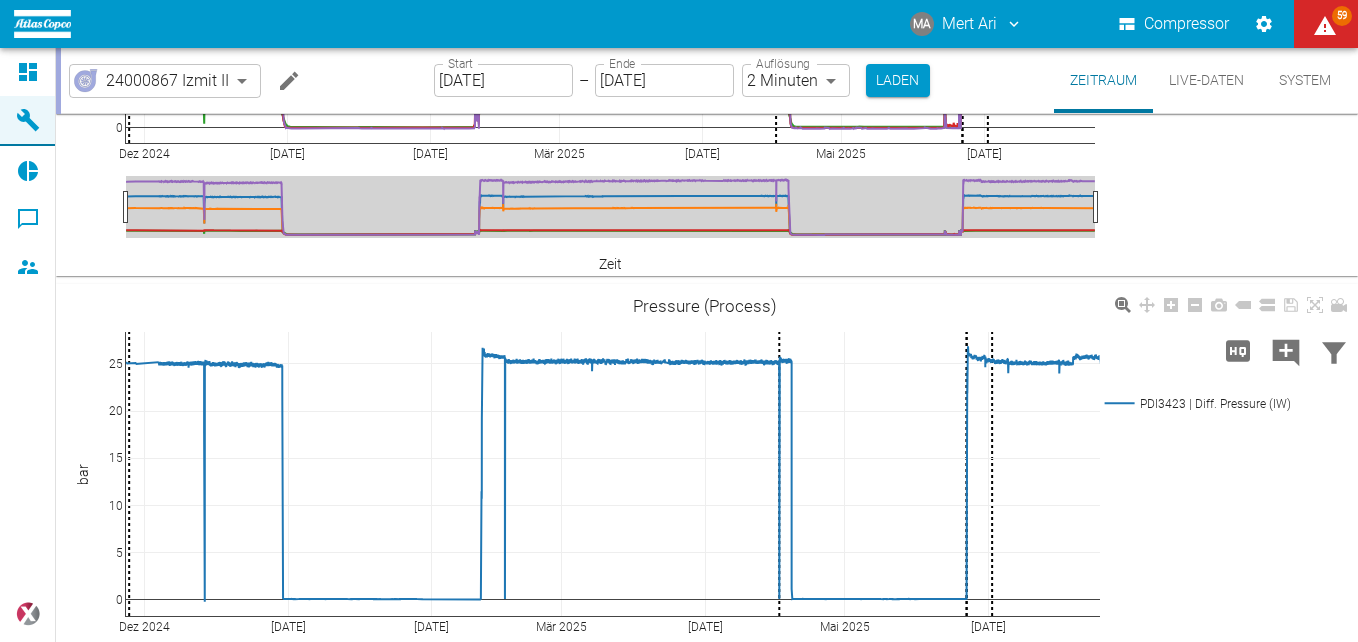 scroll, scrollTop: 7700, scrollLeft: 0, axis: vertical 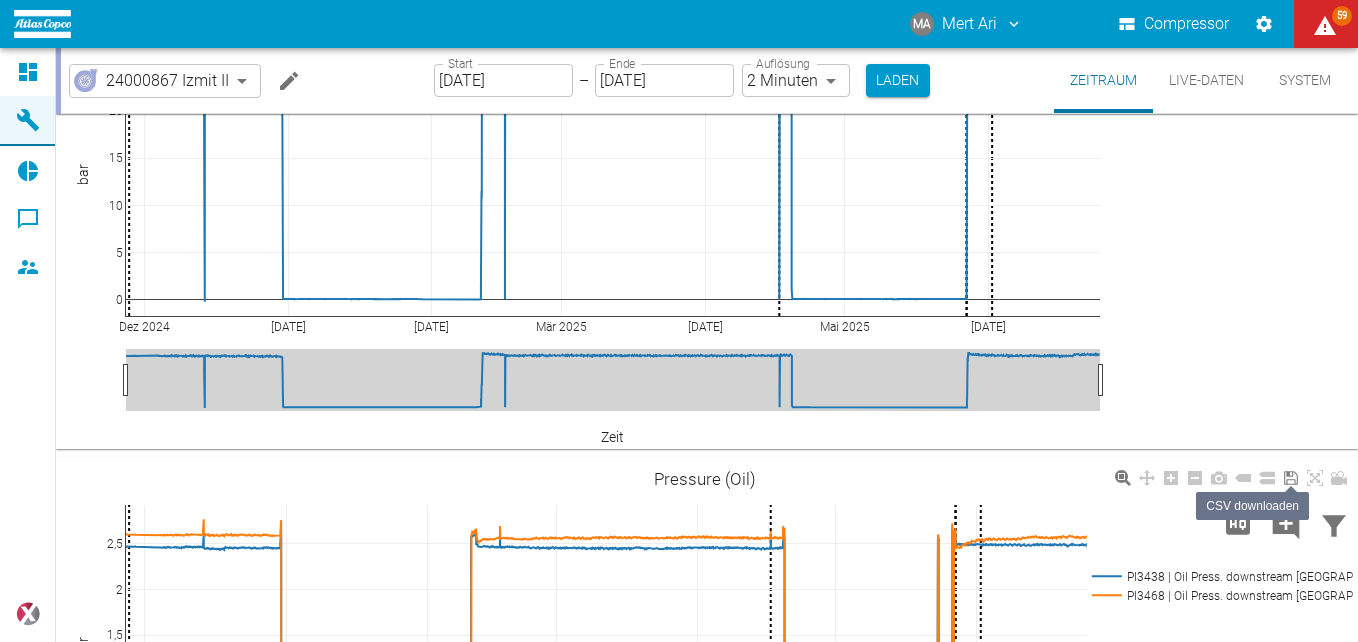 click 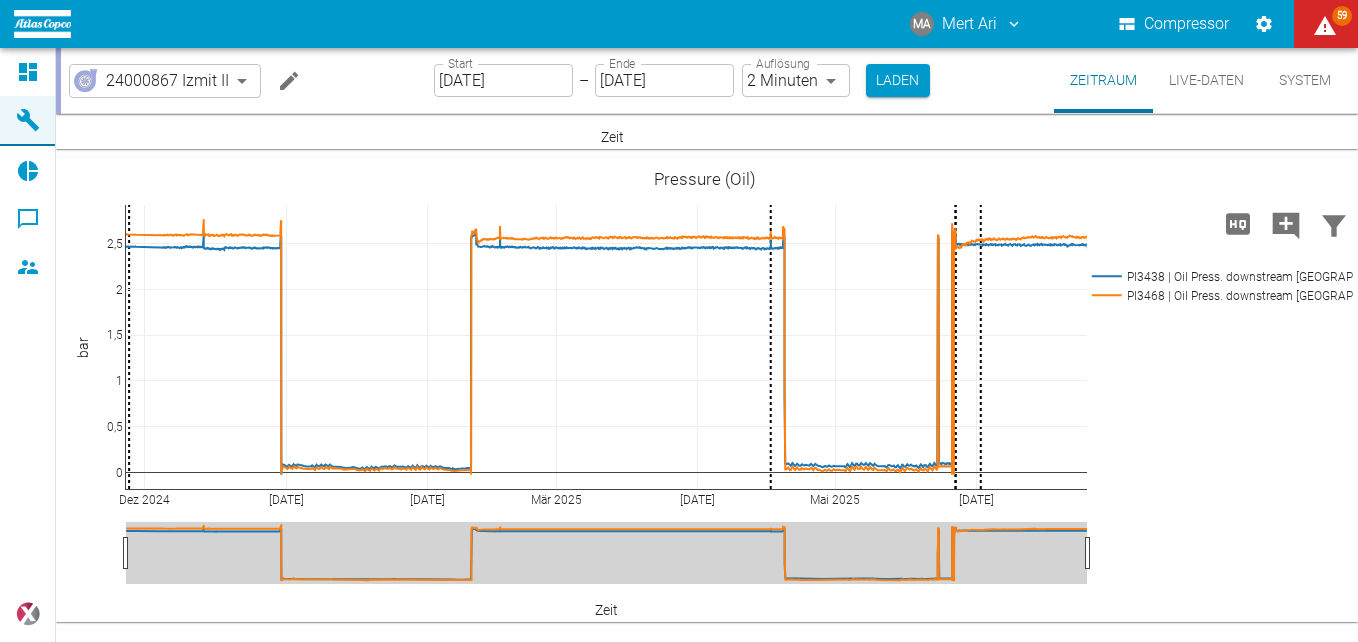 scroll, scrollTop: 8200, scrollLeft: 0, axis: vertical 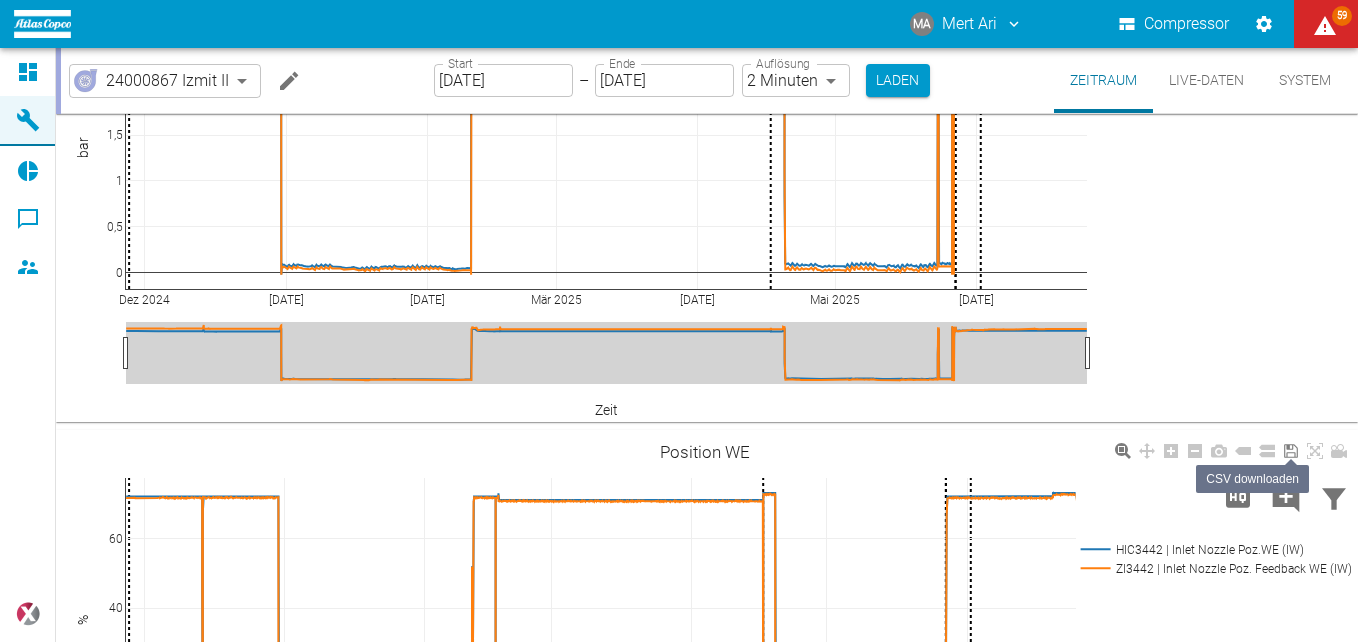 click 